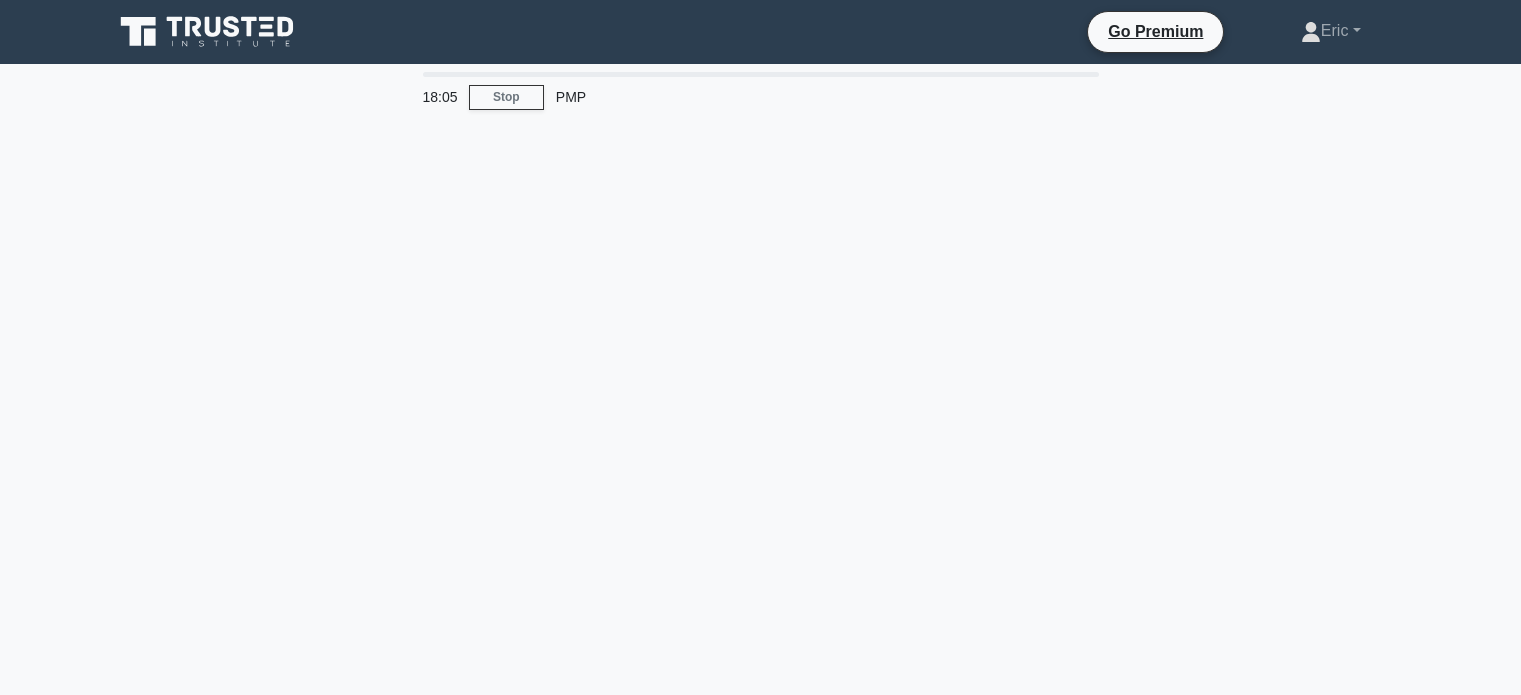 scroll, scrollTop: 0, scrollLeft: 0, axis: both 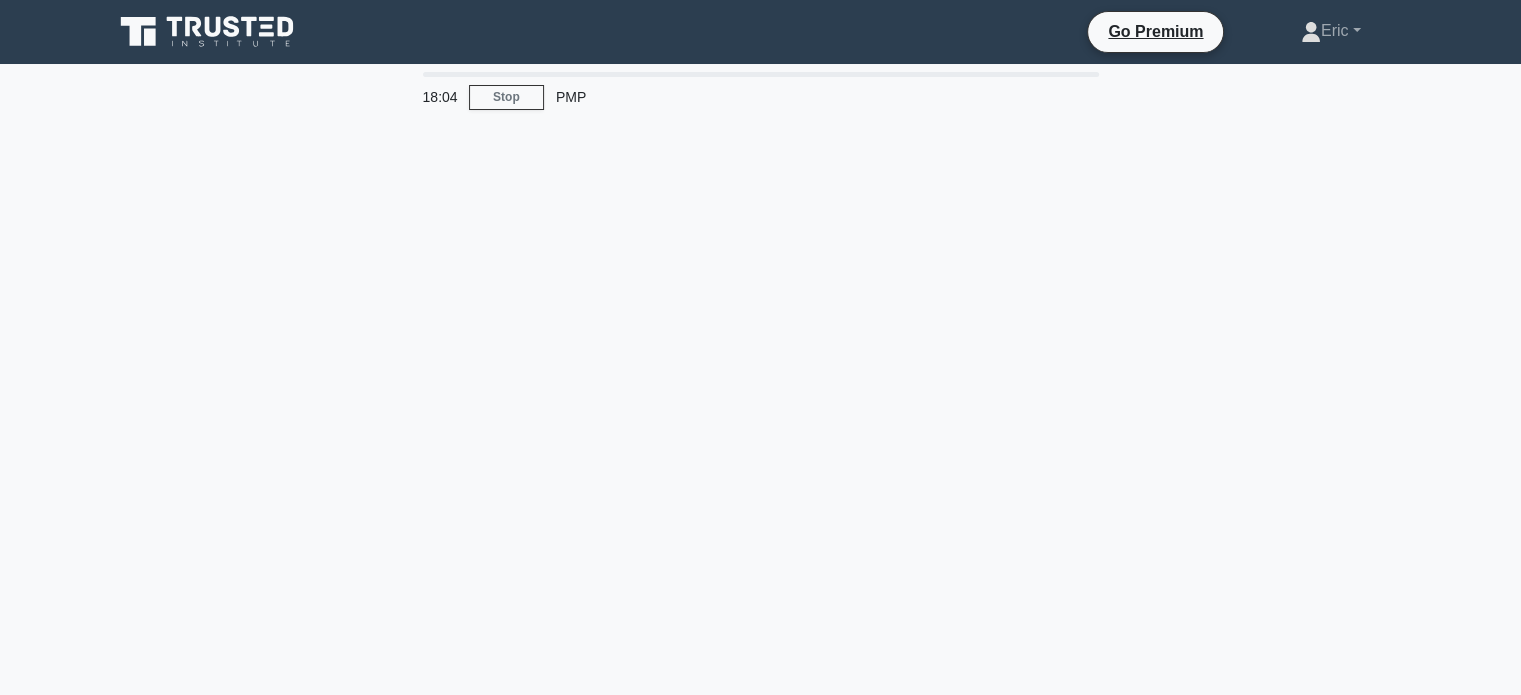 click on "[TIME]
Stop
PMP" at bounding box center (761, 572) 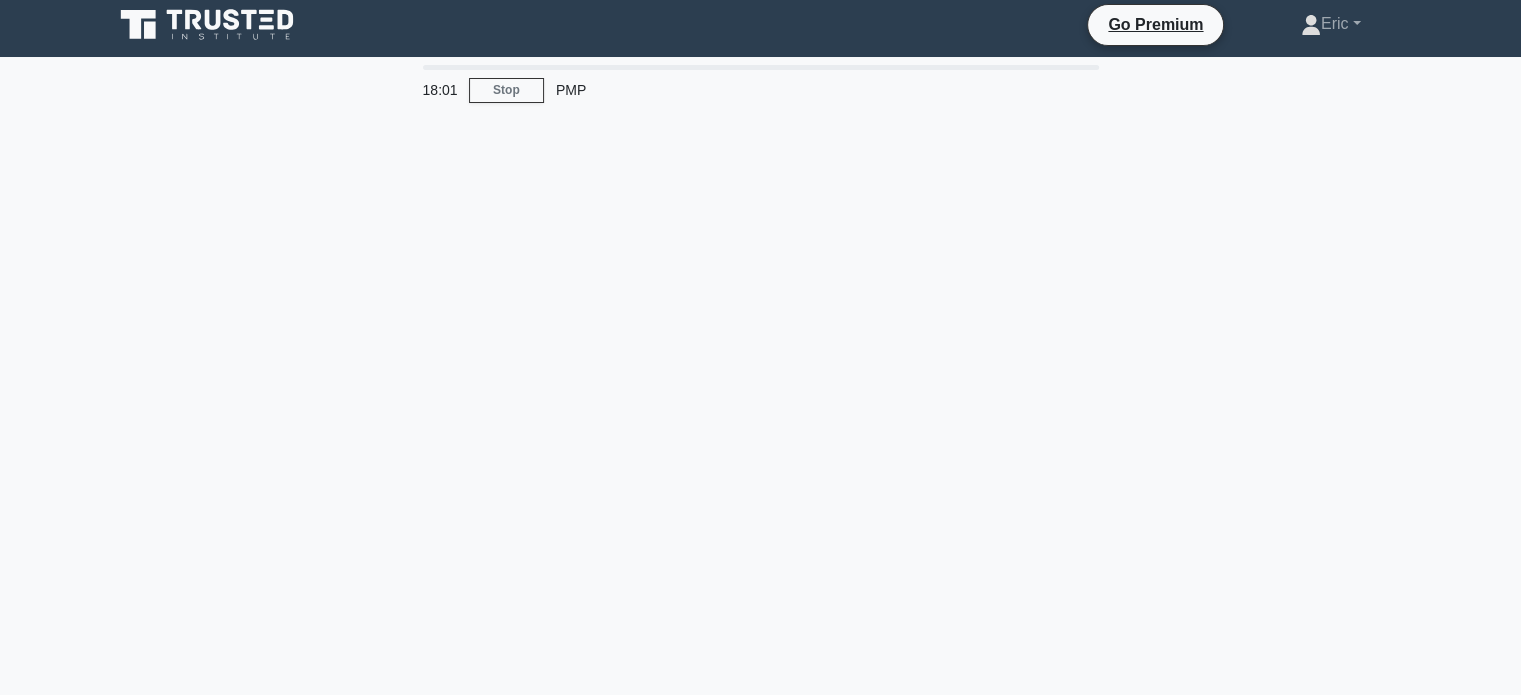 scroll, scrollTop: 0, scrollLeft: 0, axis: both 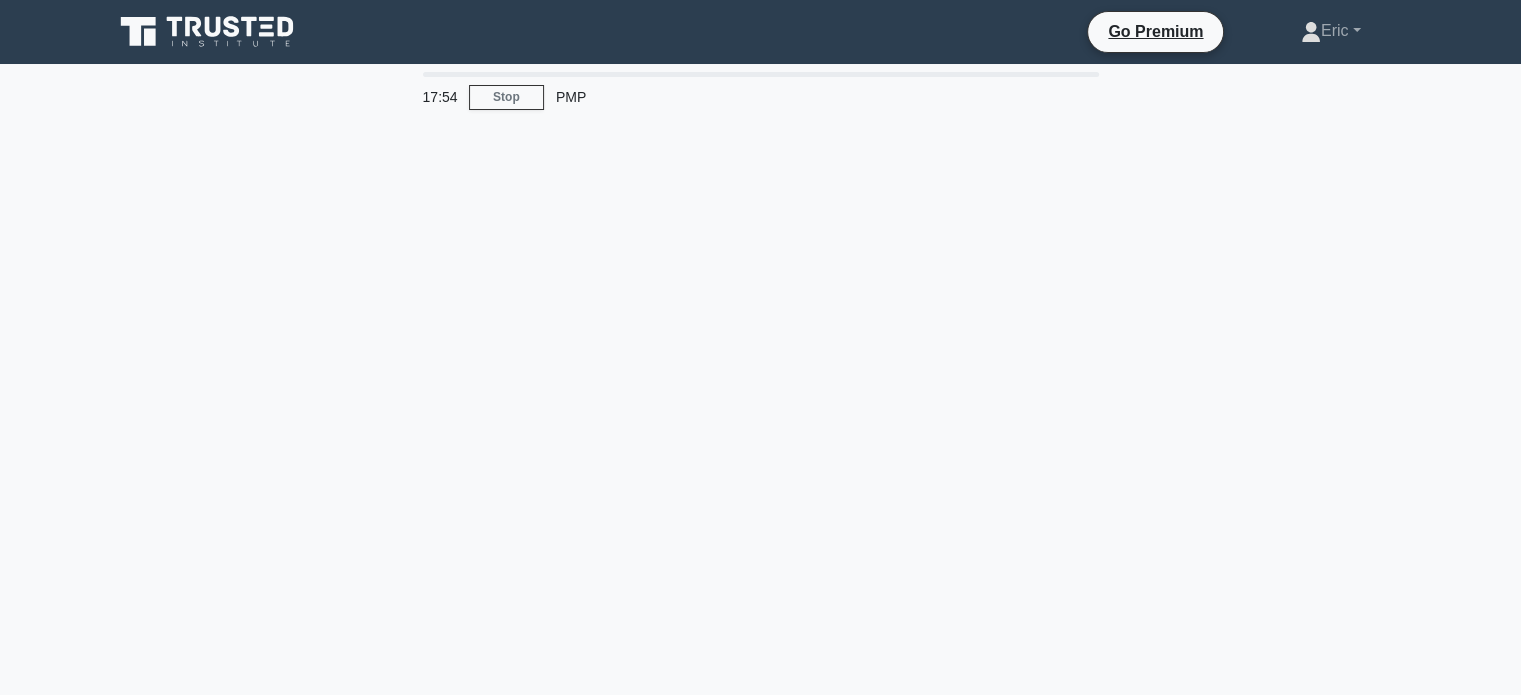 drag, startPoint x: 688, startPoint y: 176, endPoint x: 678, endPoint y: 167, distance: 13.453624 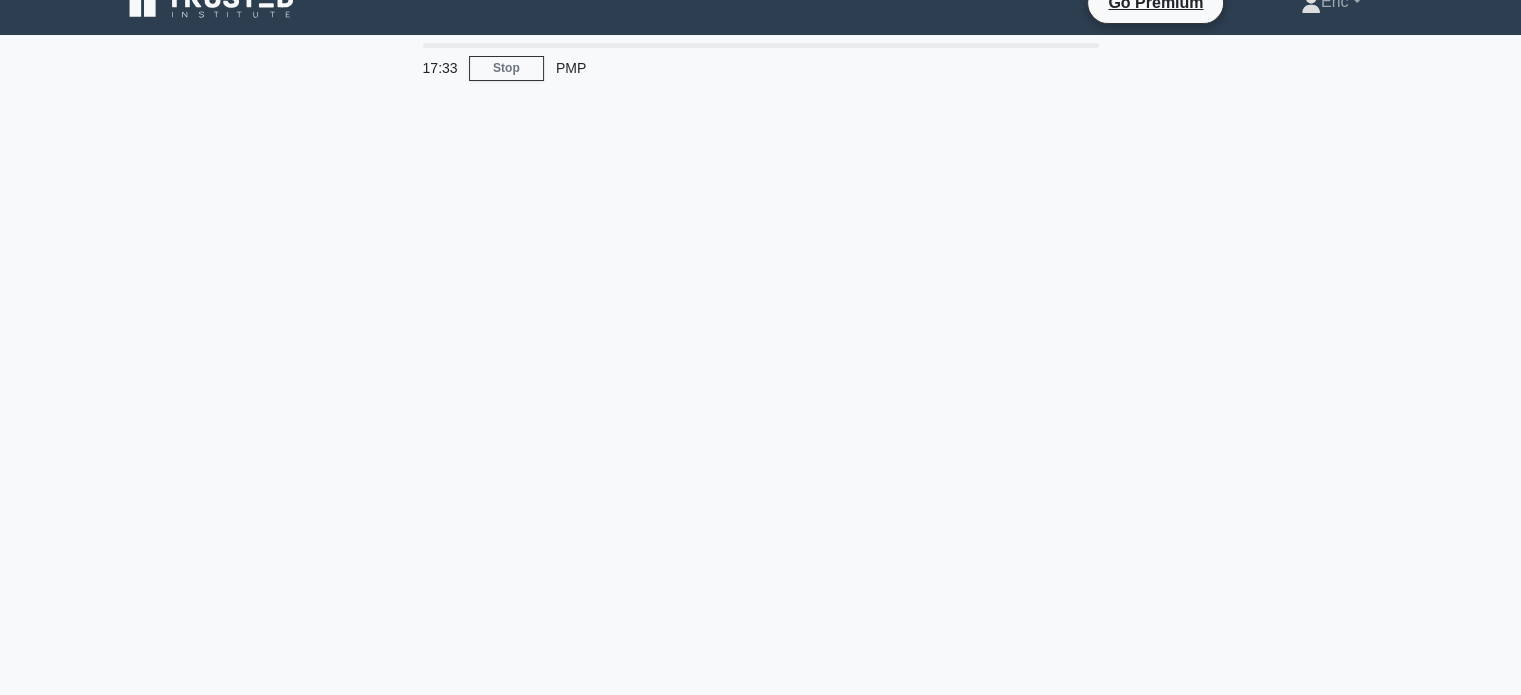 scroll, scrollTop: 0, scrollLeft: 0, axis: both 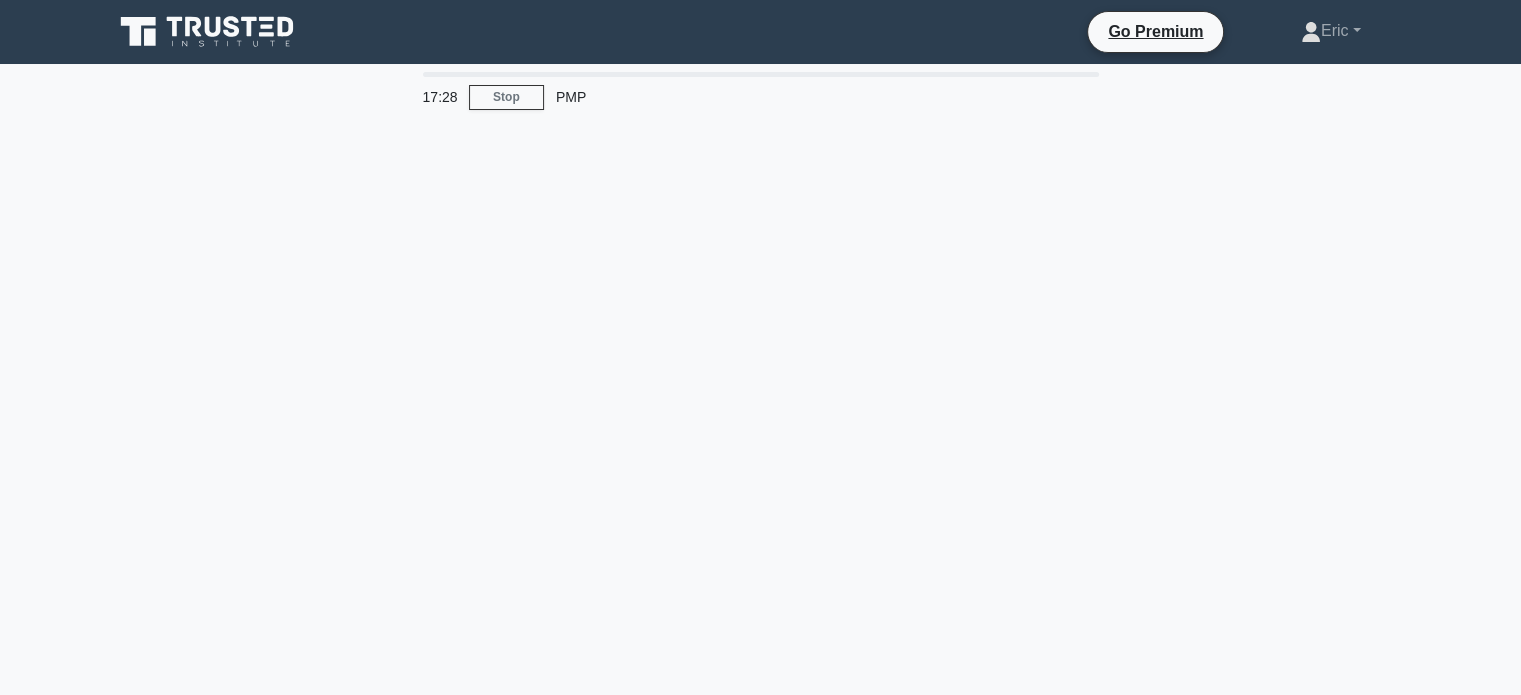 click on "[TIME]
Stop
PMP" at bounding box center (761, 572) 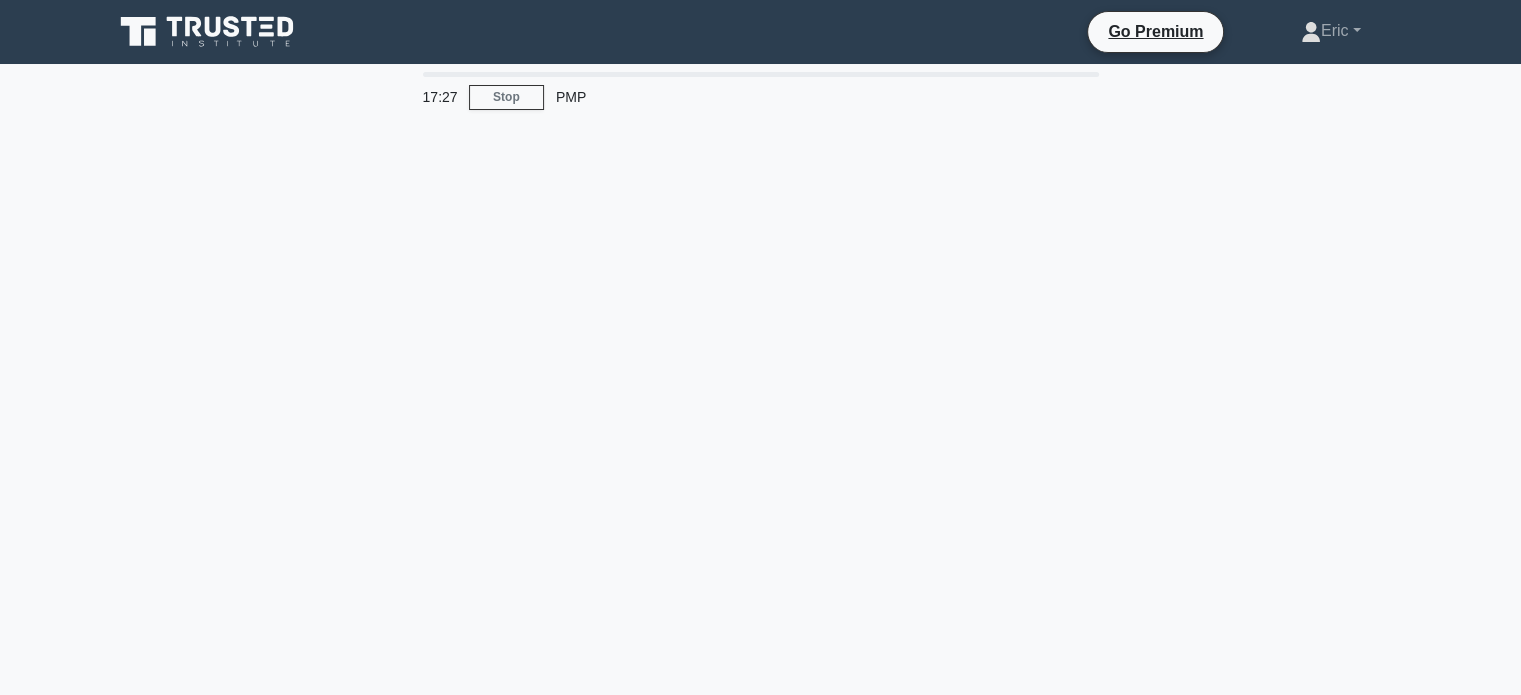 drag, startPoint x: 777, startPoint y: 369, endPoint x: 772, endPoint y: 378, distance: 10.29563 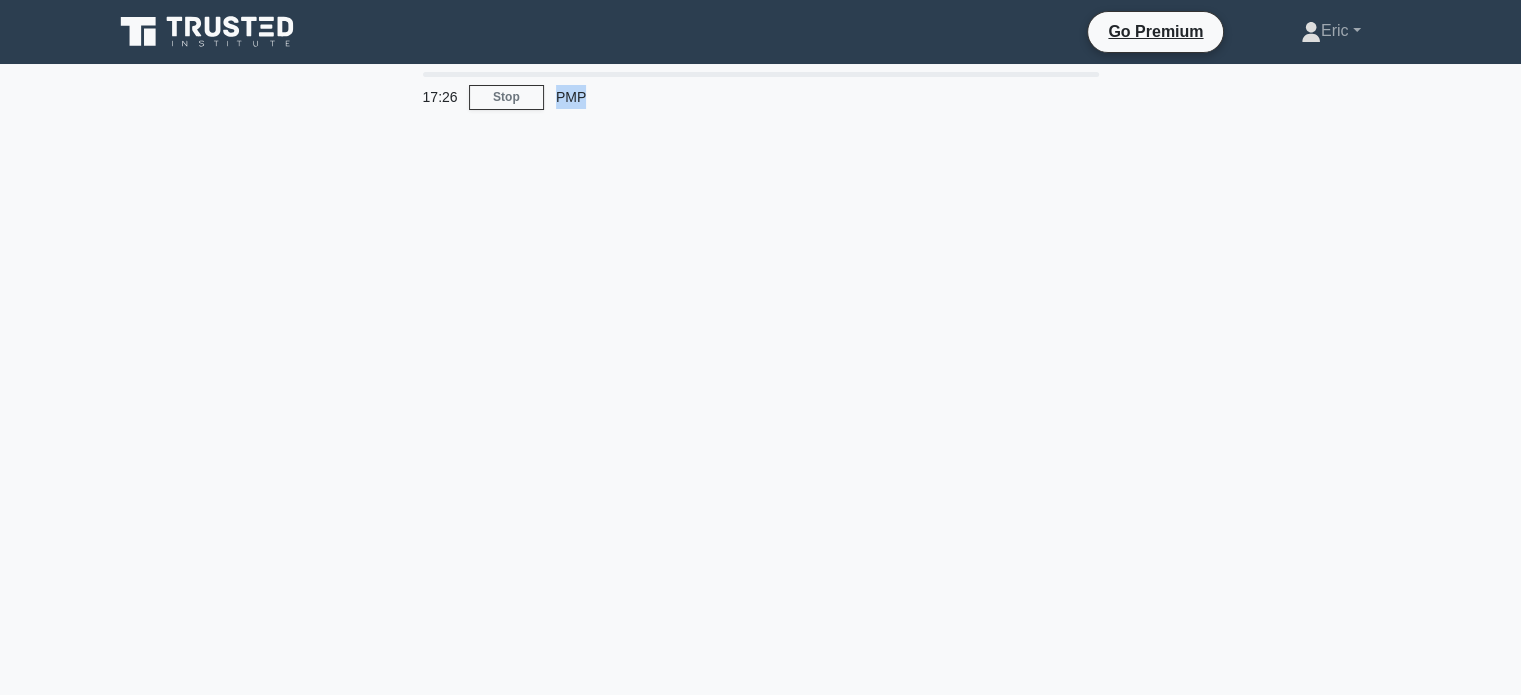 click on "[TIME]
Stop
PMP" at bounding box center [761, 572] 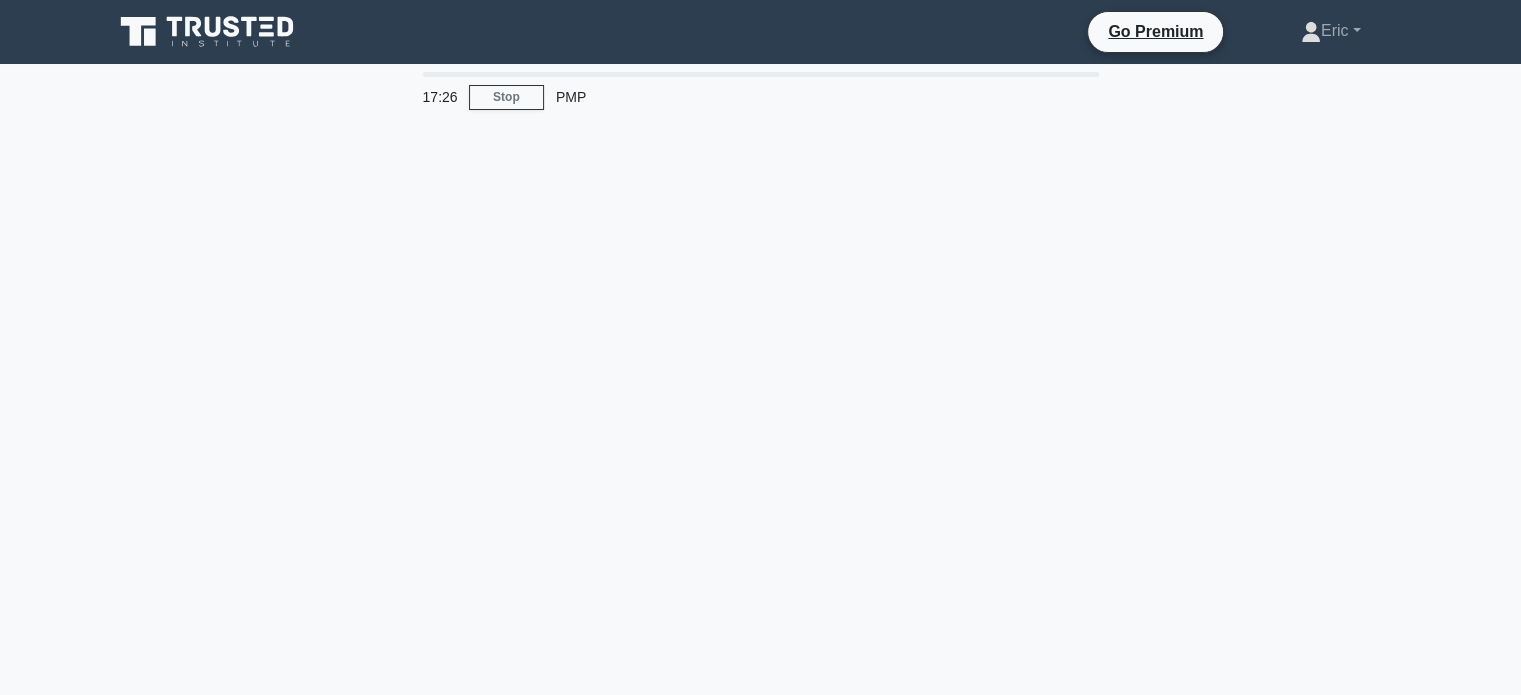 click on "[TIME]
Stop
PMP" at bounding box center (761, 572) 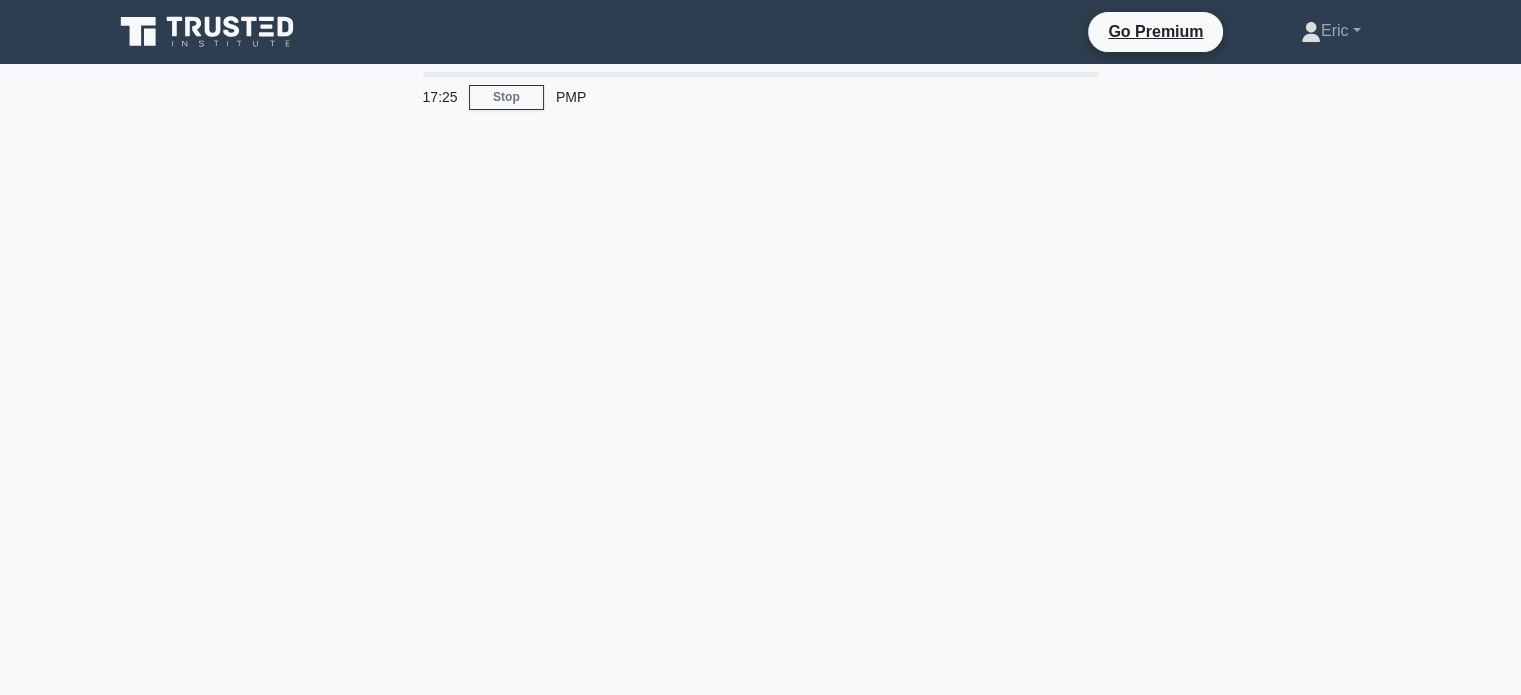 scroll, scrollTop: 385, scrollLeft: 0, axis: vertical 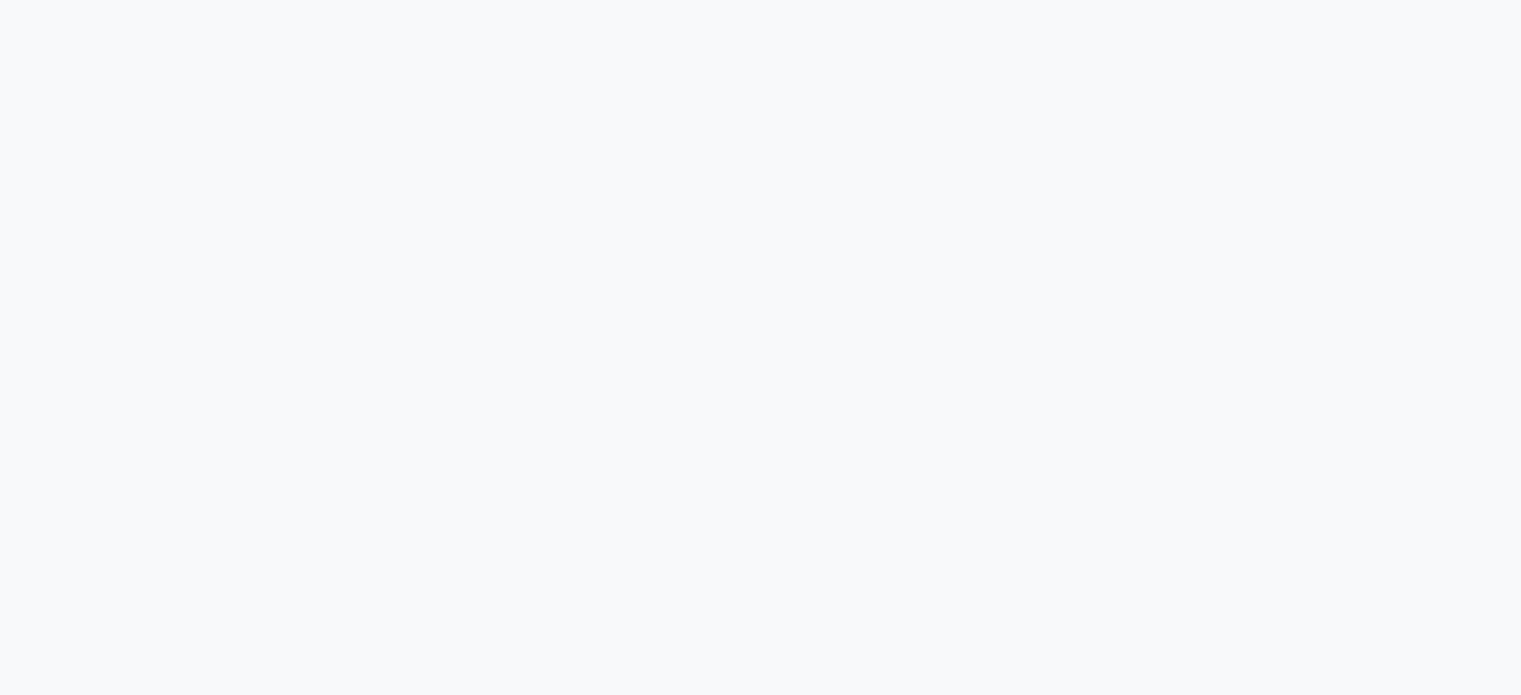 click on "[TIME]
Stop
PMP" at bounding box center [761, 187] 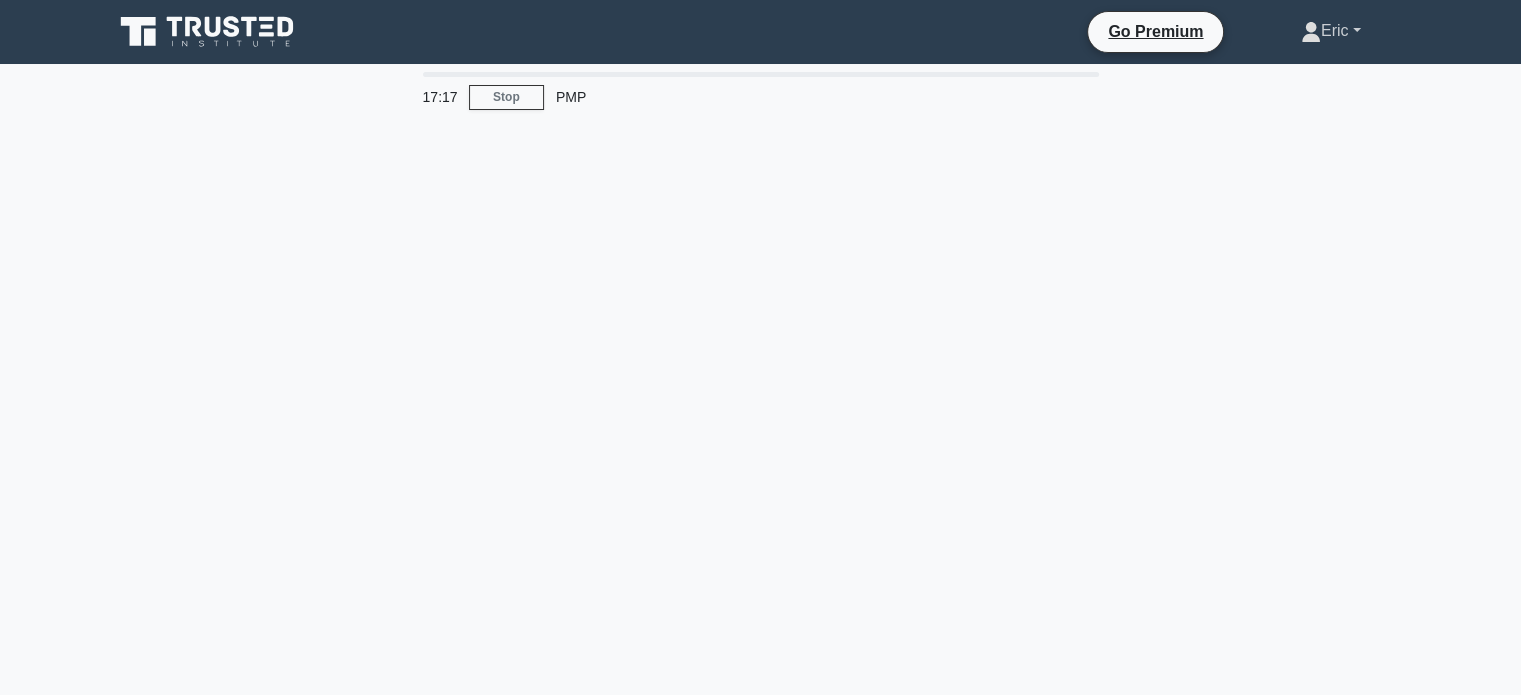 click on "Eric" at bounding box center (1331, 31) 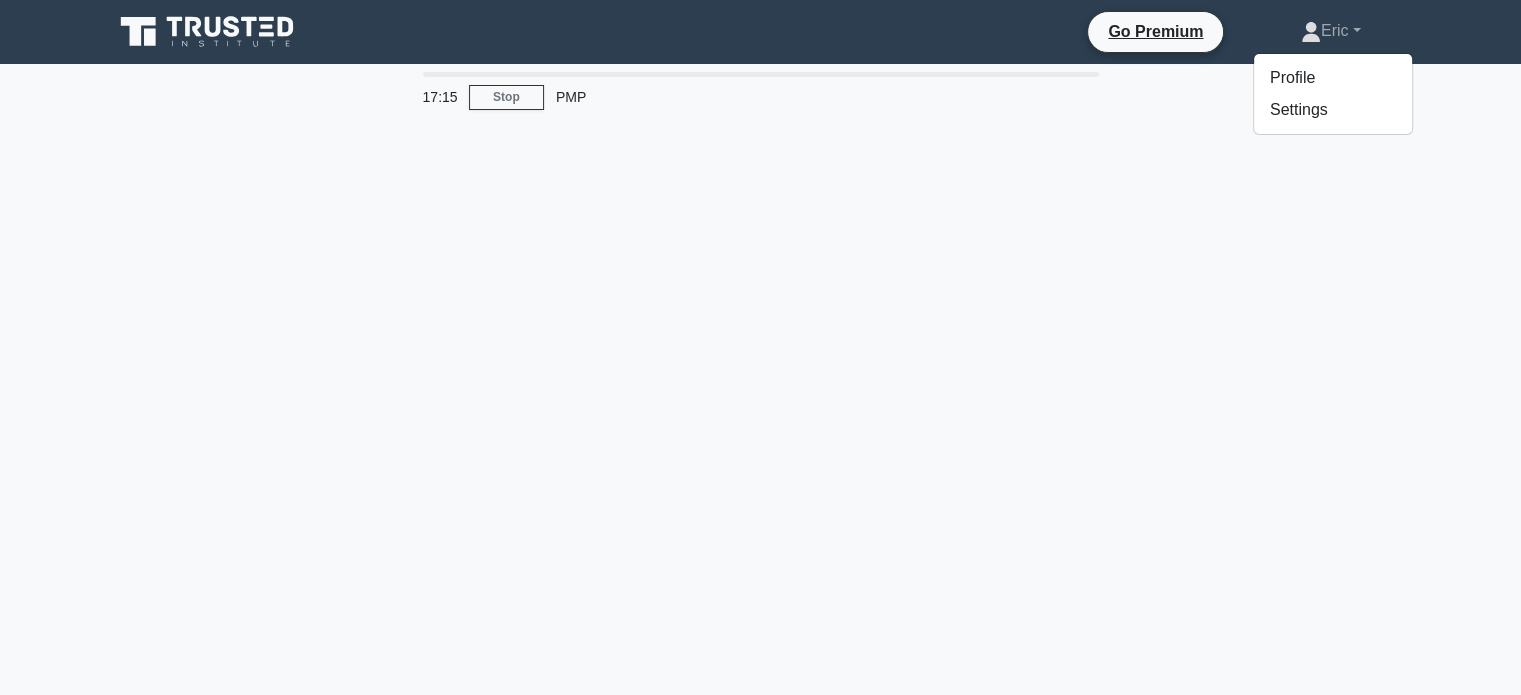 click on "[TIME]
Stop
PMP" at bounding box center [761, 572] 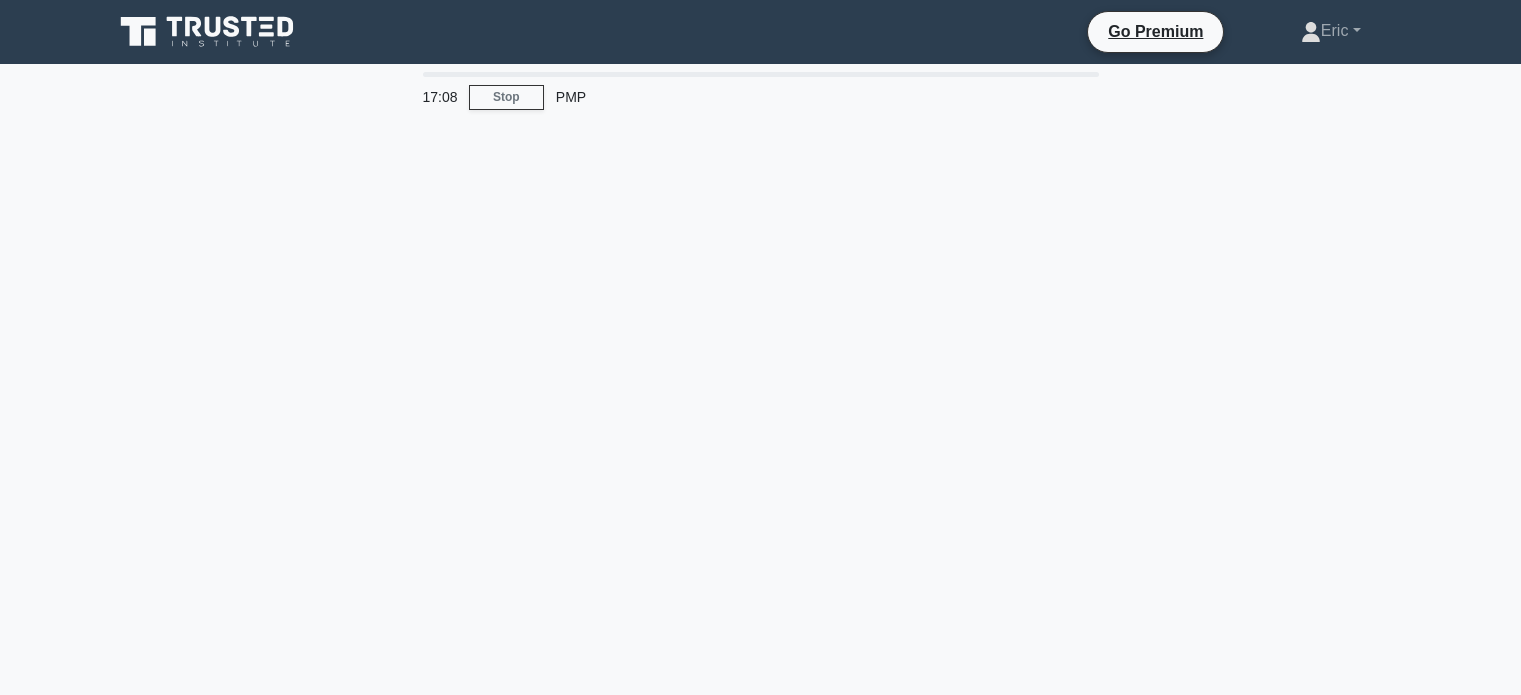 scroll, scrollTop: 0, scrollLeft: 0, axis: both 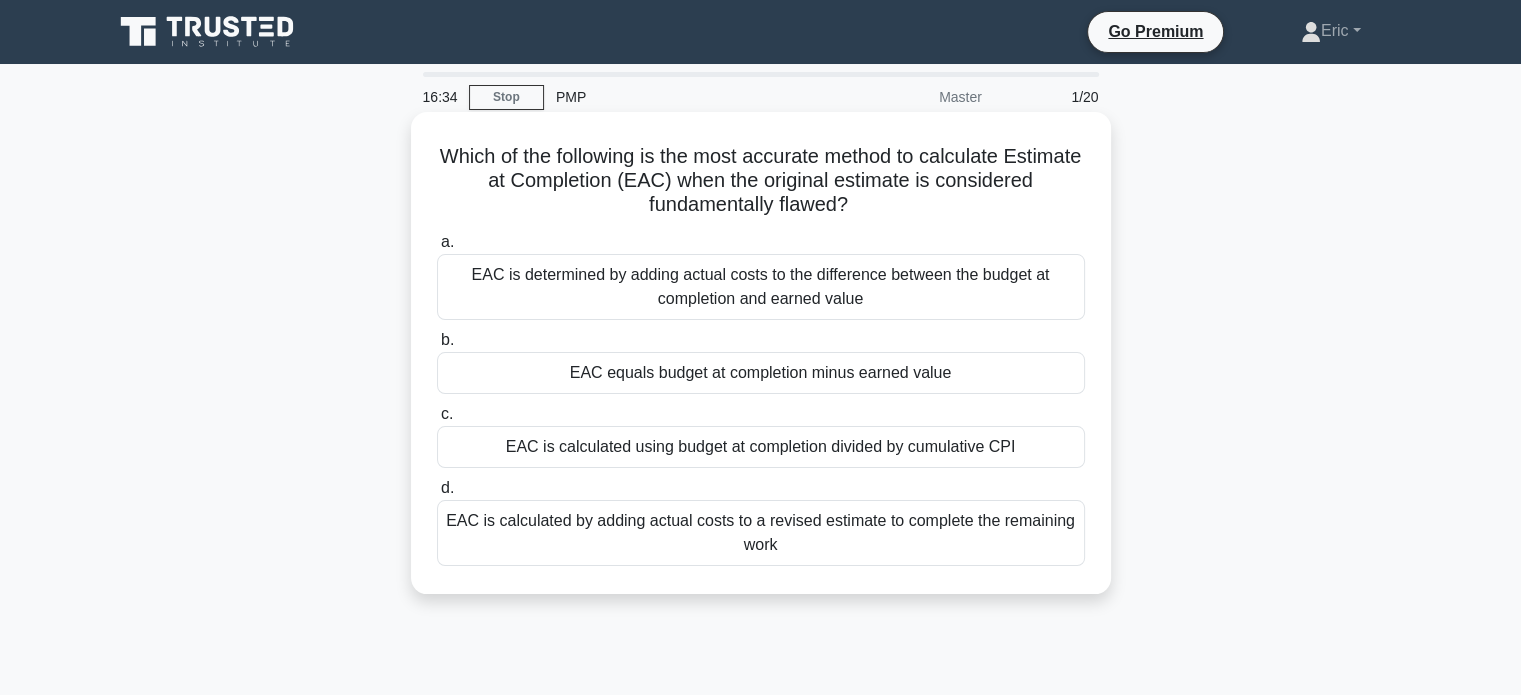 click on "EAC is calculated by adding actual costs to a revised estimate to complete the remaining work" at bounding box center [761, 533] 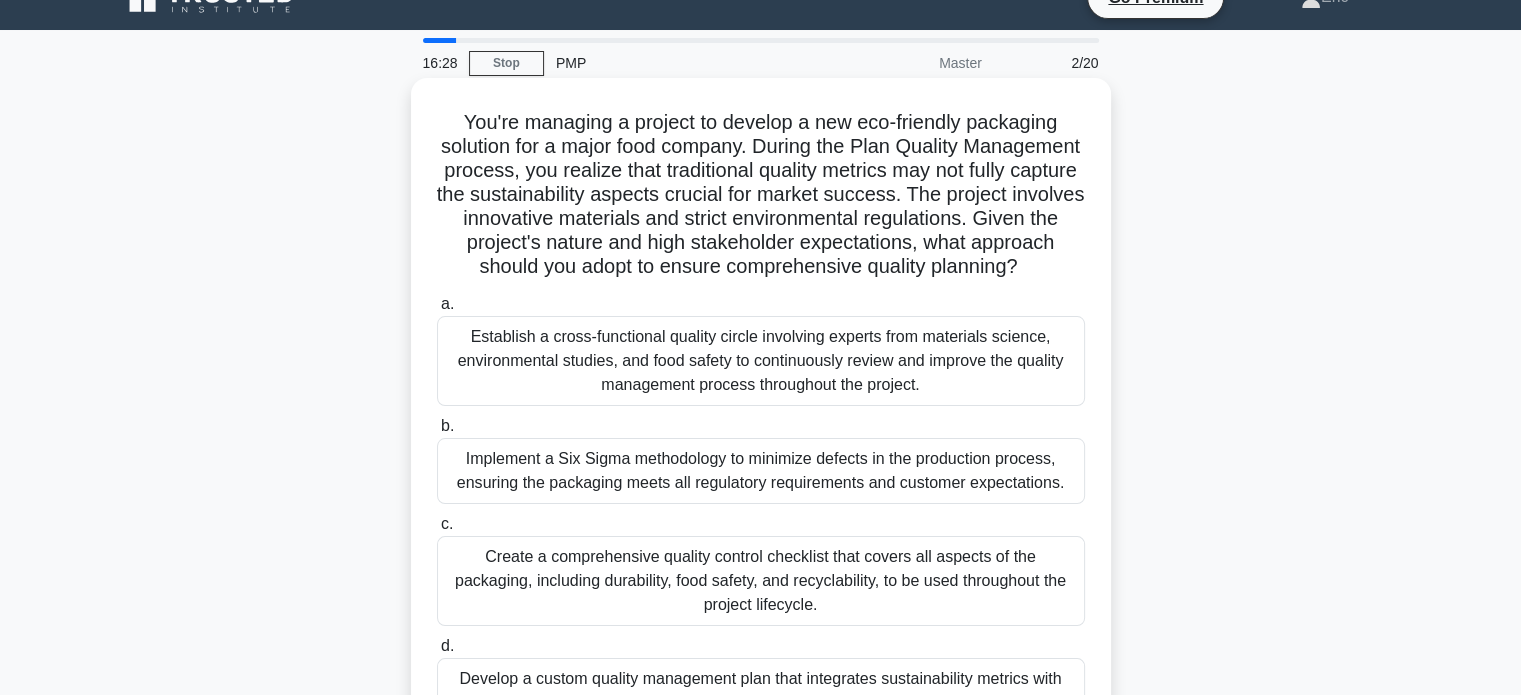 scroll, scrollTop: 0, scrollLeft: 0, axis: both 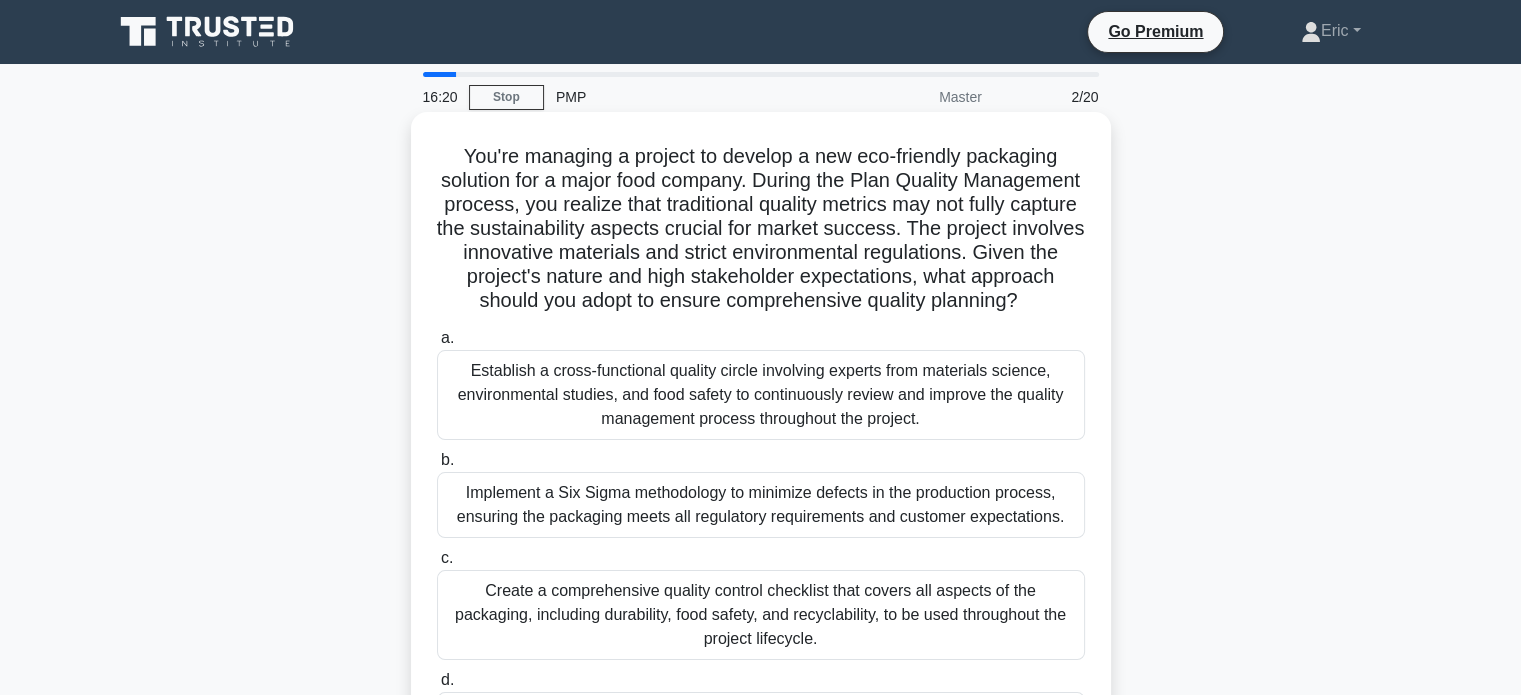 drag, startPoint x: 616, startPoint y: 277, endPoint x: 1006, endPoint y: 331, distance: 393.7207 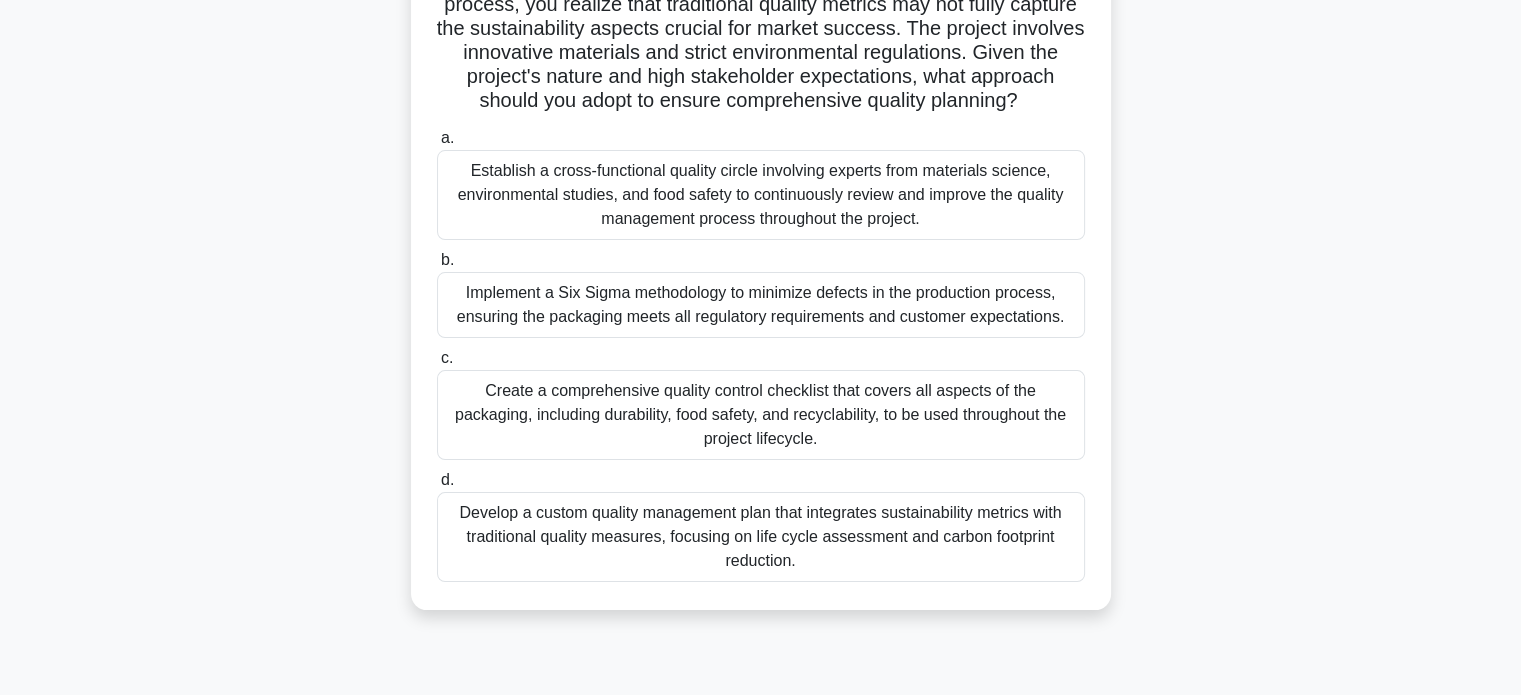 scroll, scrollTop: 100, scrollLeft: 0, axis: vertical 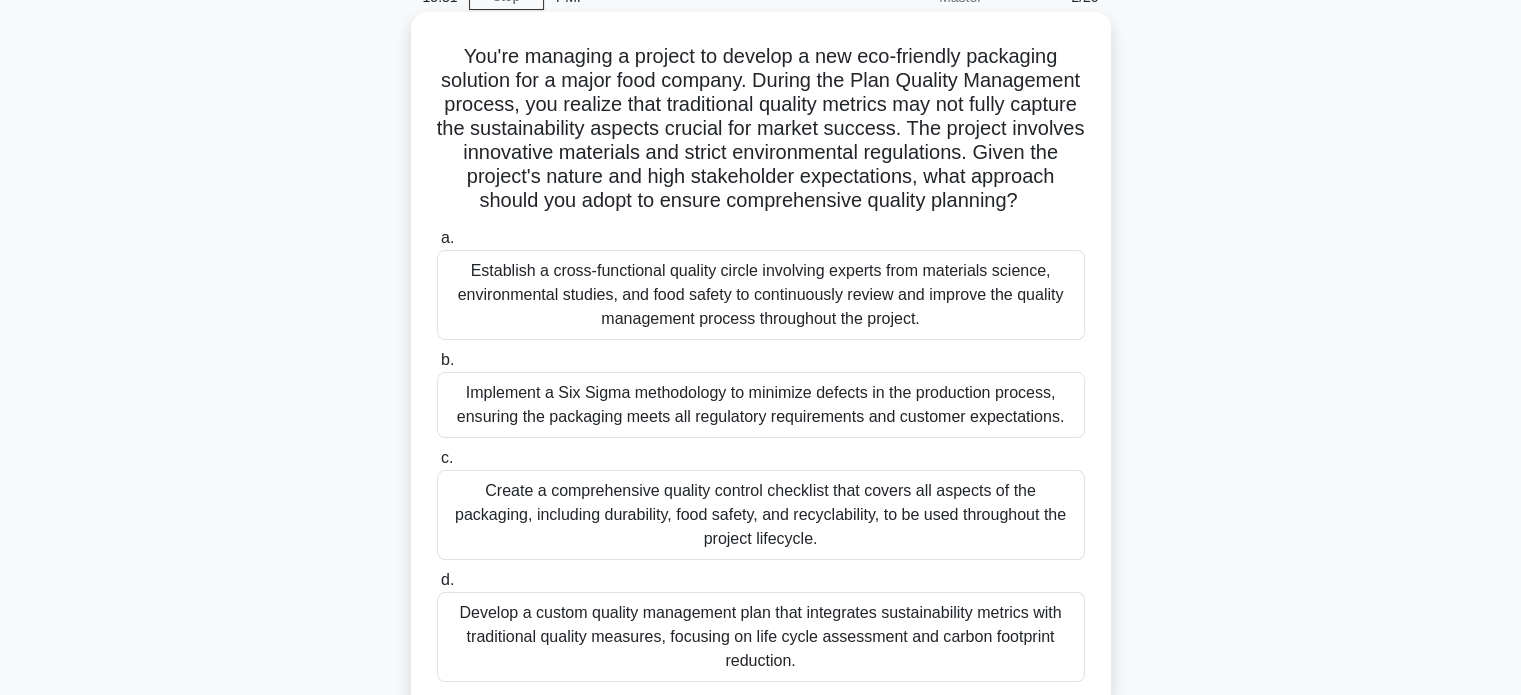 click on "Establish a cross-functional quality circle involving experts from materials science, environmental studies, and food safety to continuously review and improve the quality management process throughout the project." at bounding box center (761, 295) 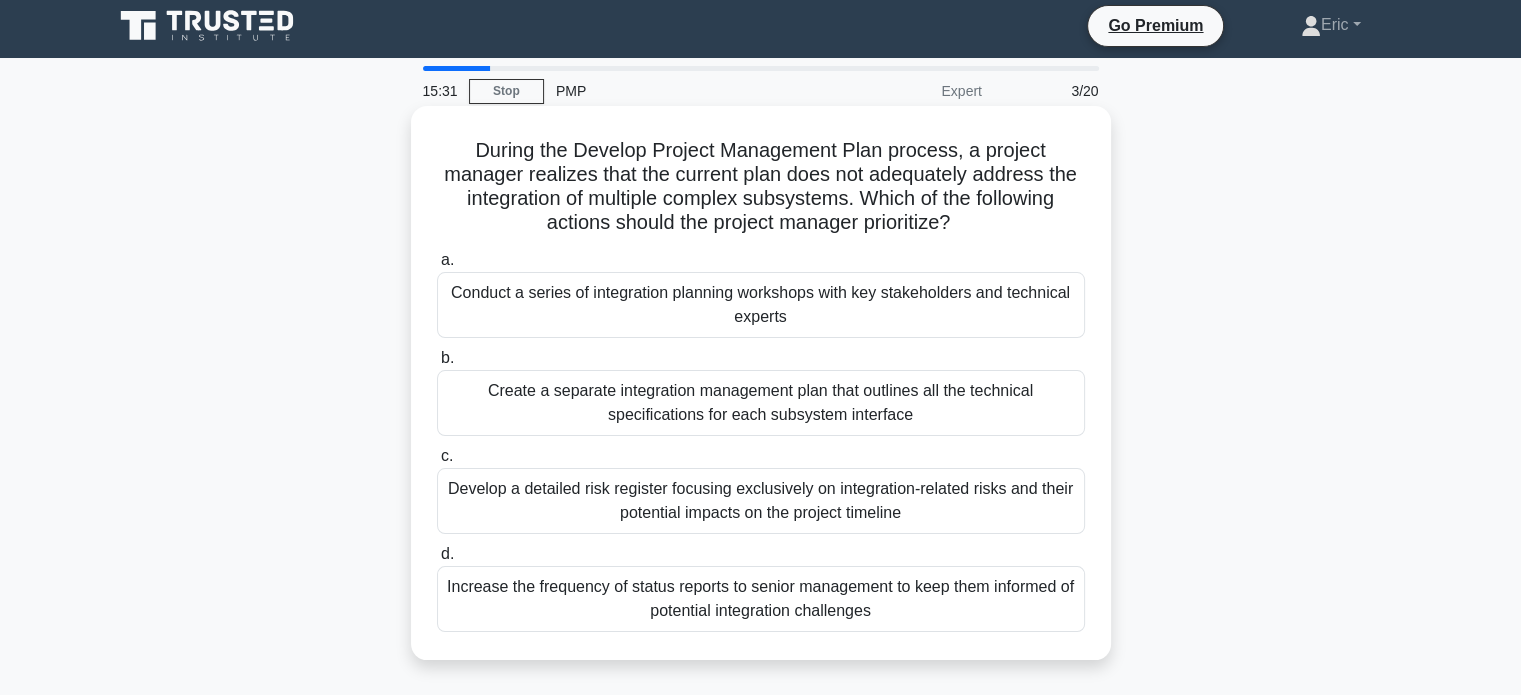 scroll, scrollTop: 0, scrollLeft: 0, axis: both 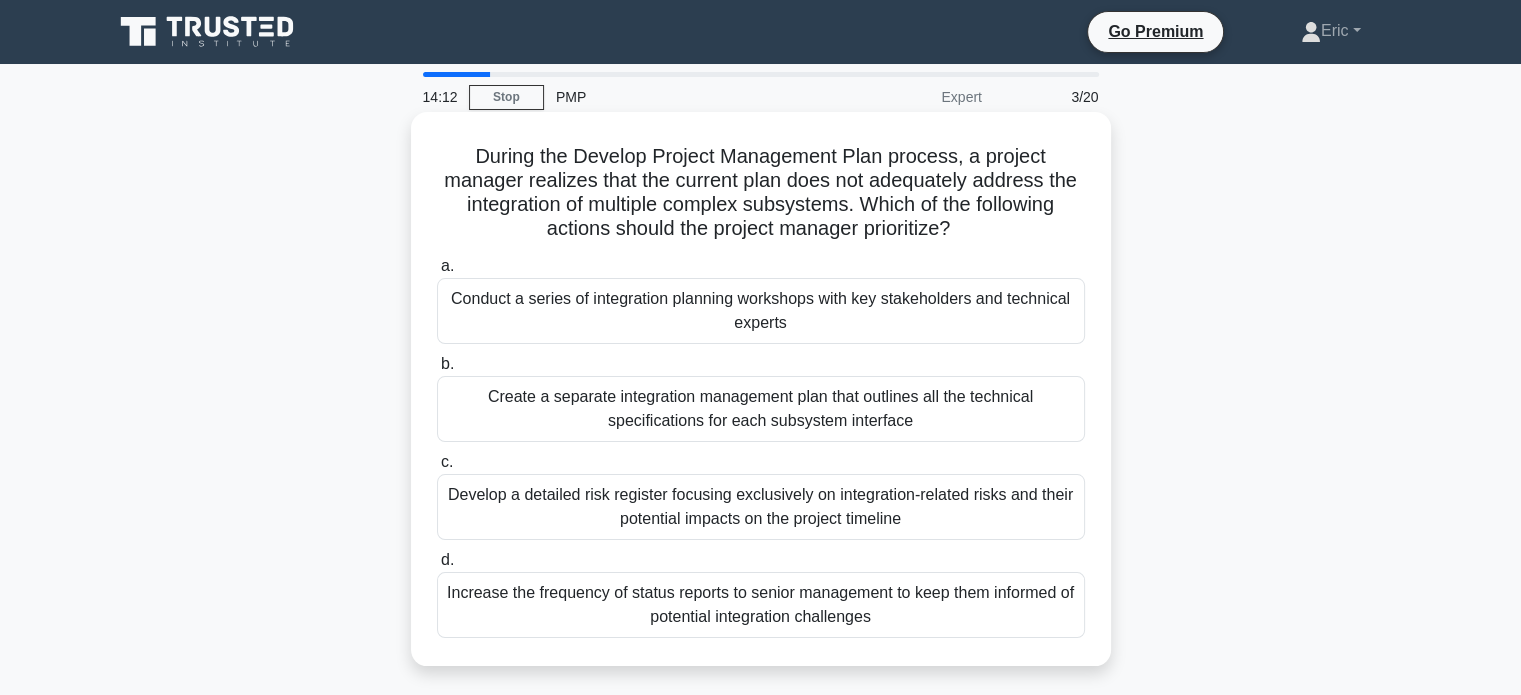 click on "Develop a detailed risk register focusing exclusively on integration-related risks and their potential impacts on the project timeline" at bounding box center [761, 507] 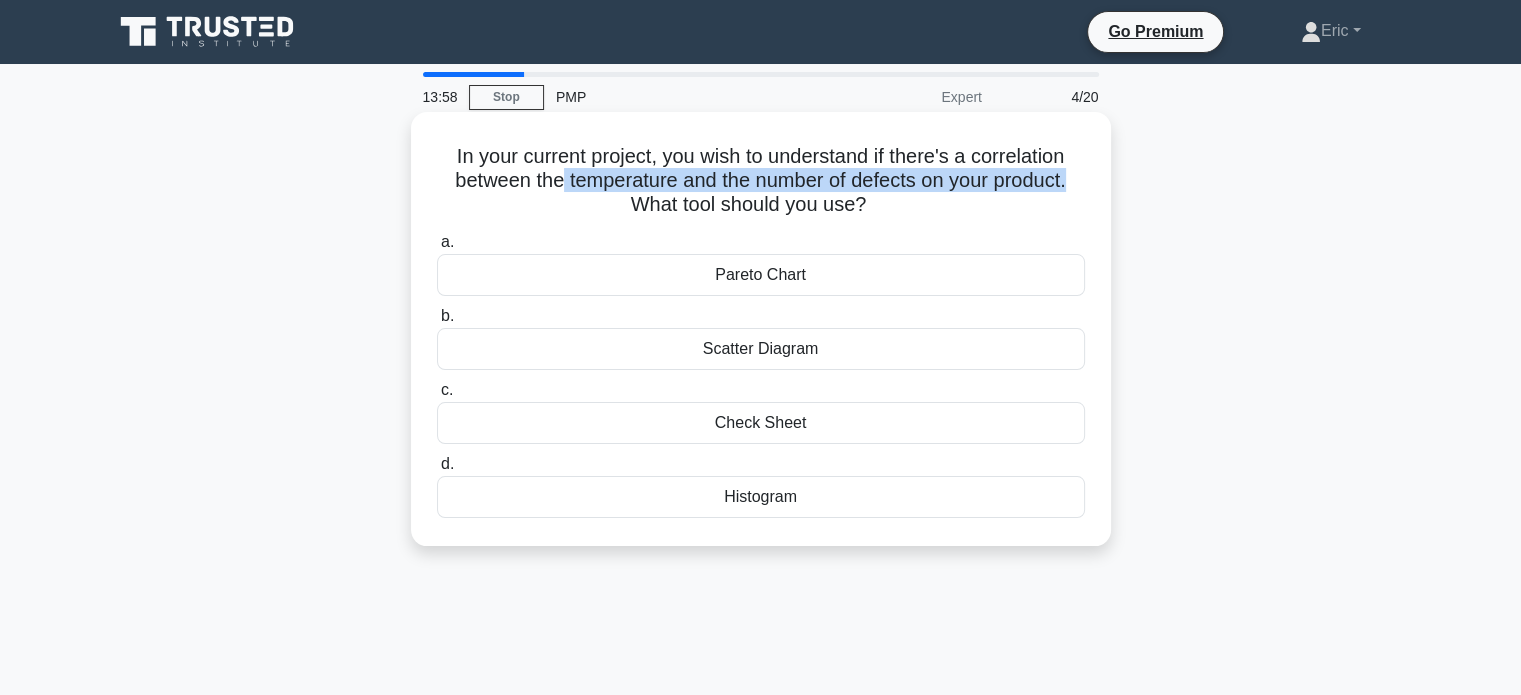 drag, startPoint x: 556, startPoint y: 181, endPoint x: 1097, endPoint y: 180, distance: 541.0009 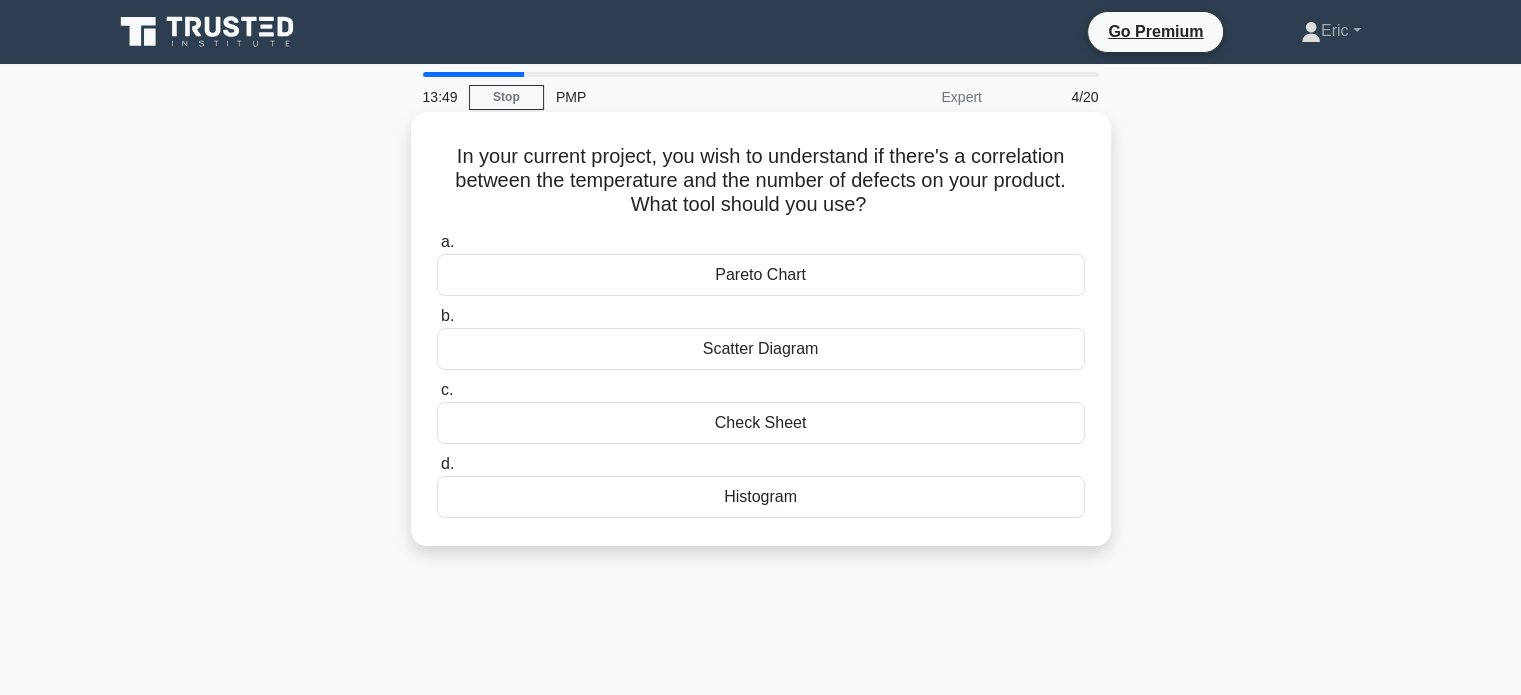 click on "Pareto Chart" at bounding box center [761, 275] 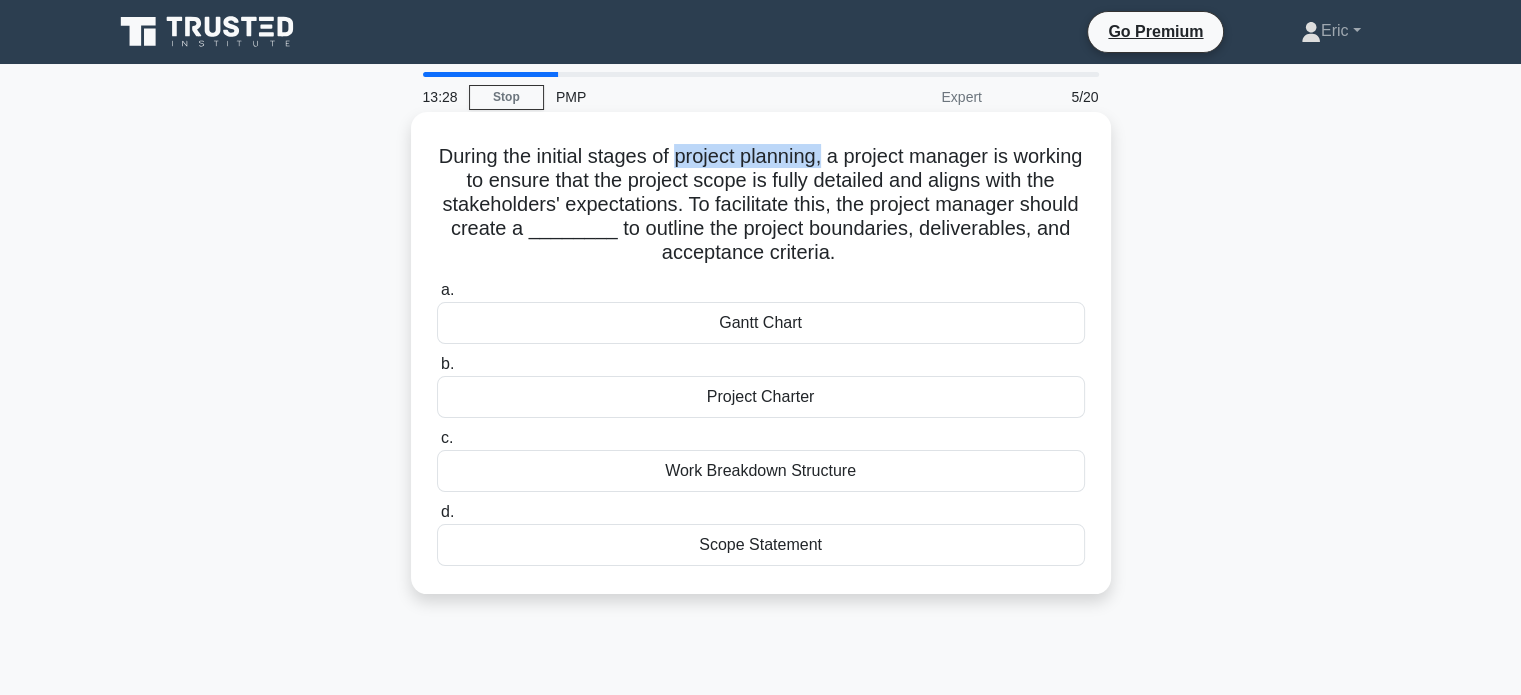drag, startPoint x: 768, startPoint y: 158, endPoint x: 867, endPoint y: 155, distance: 99.04544 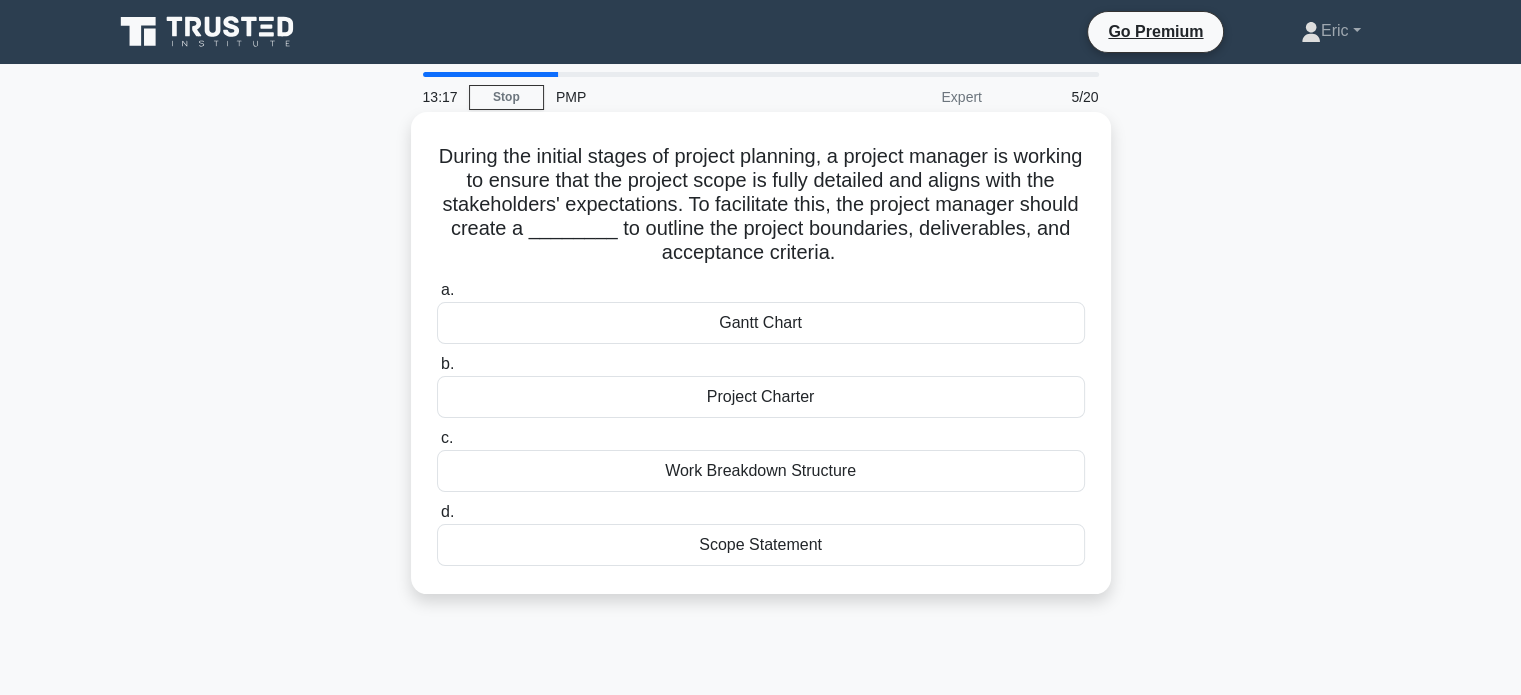 click on "Project Charter" at bounding box center [761, 397] 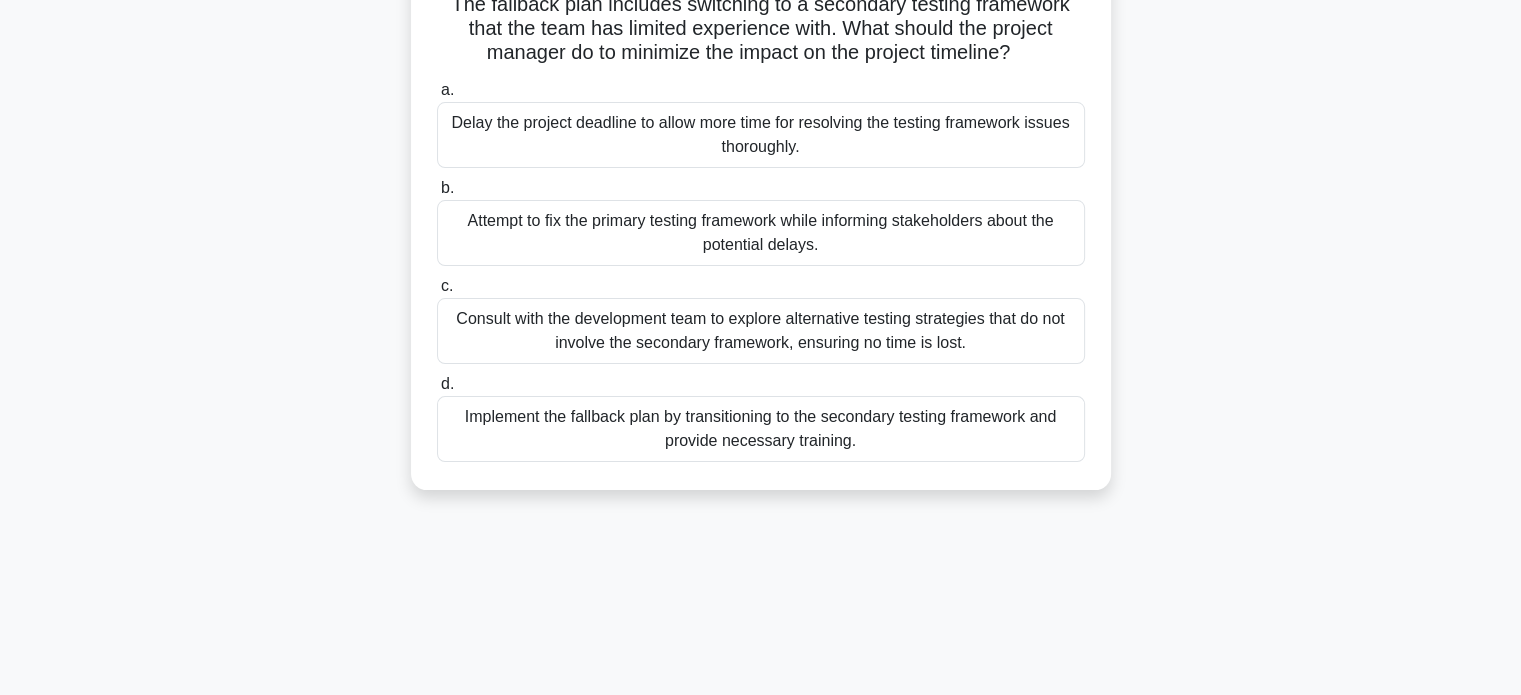 scroll, scrollTop: 100, scrollLeft: 0, axis: vertical 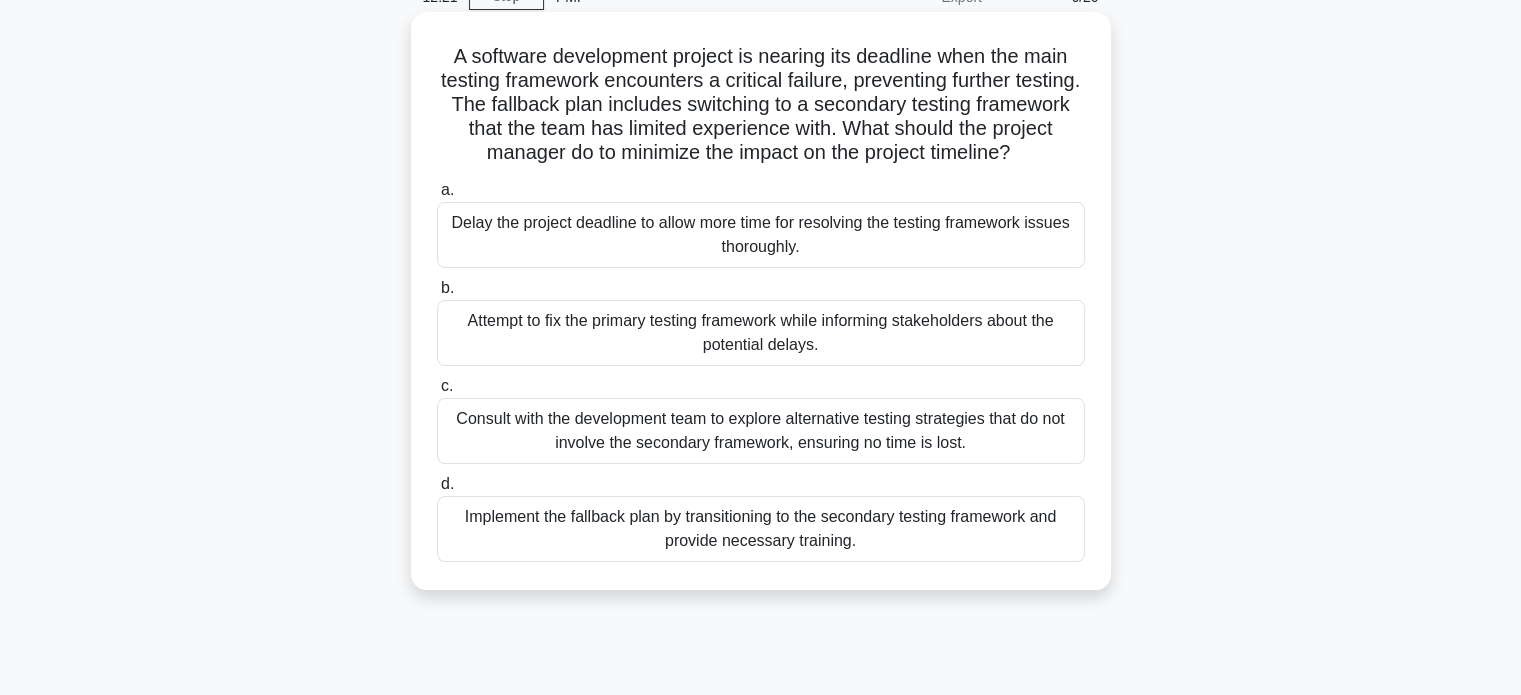 click on "Consult with the development team to explore alternative testing strategies that do not involve the secondary framework, ensuring no time is lost." at bounding box center (761, 431) 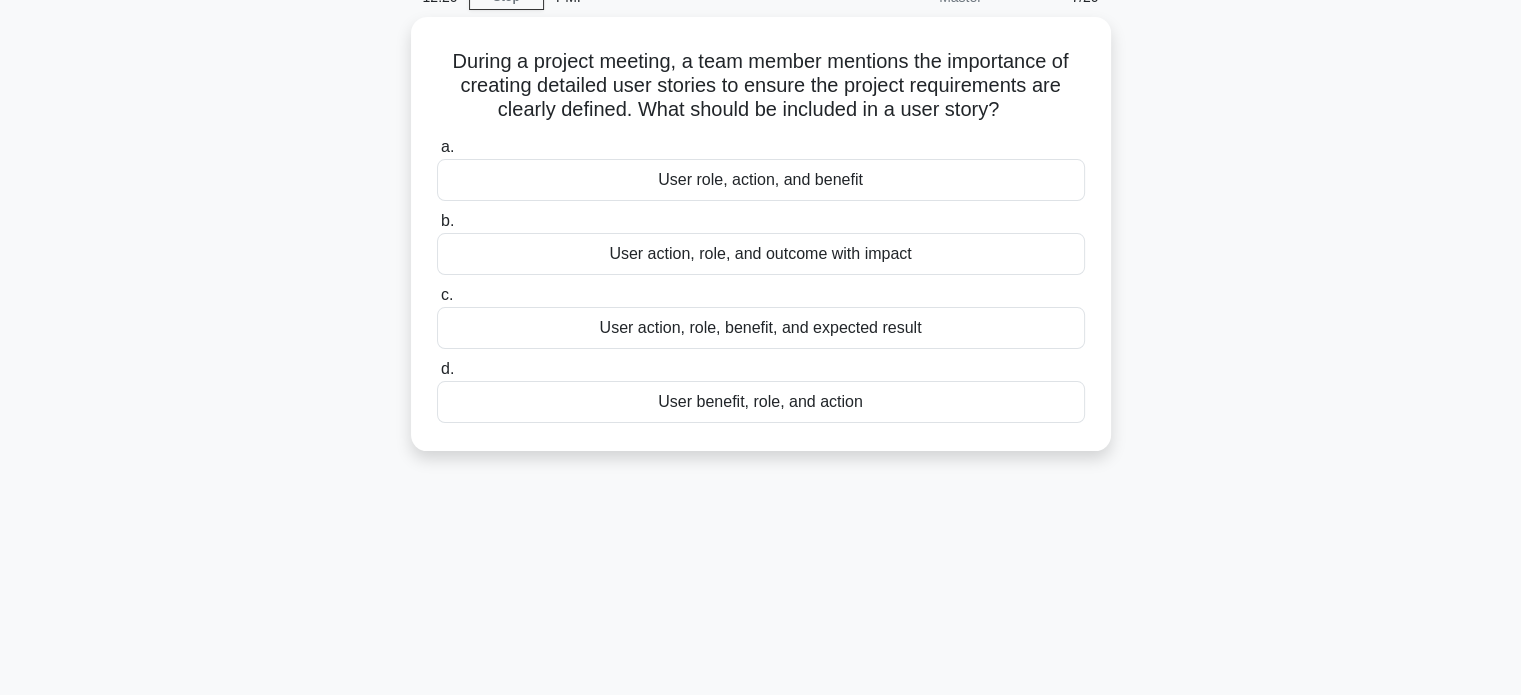 scroll, scrollTop: 0, scrollLeft: 0, axis: both 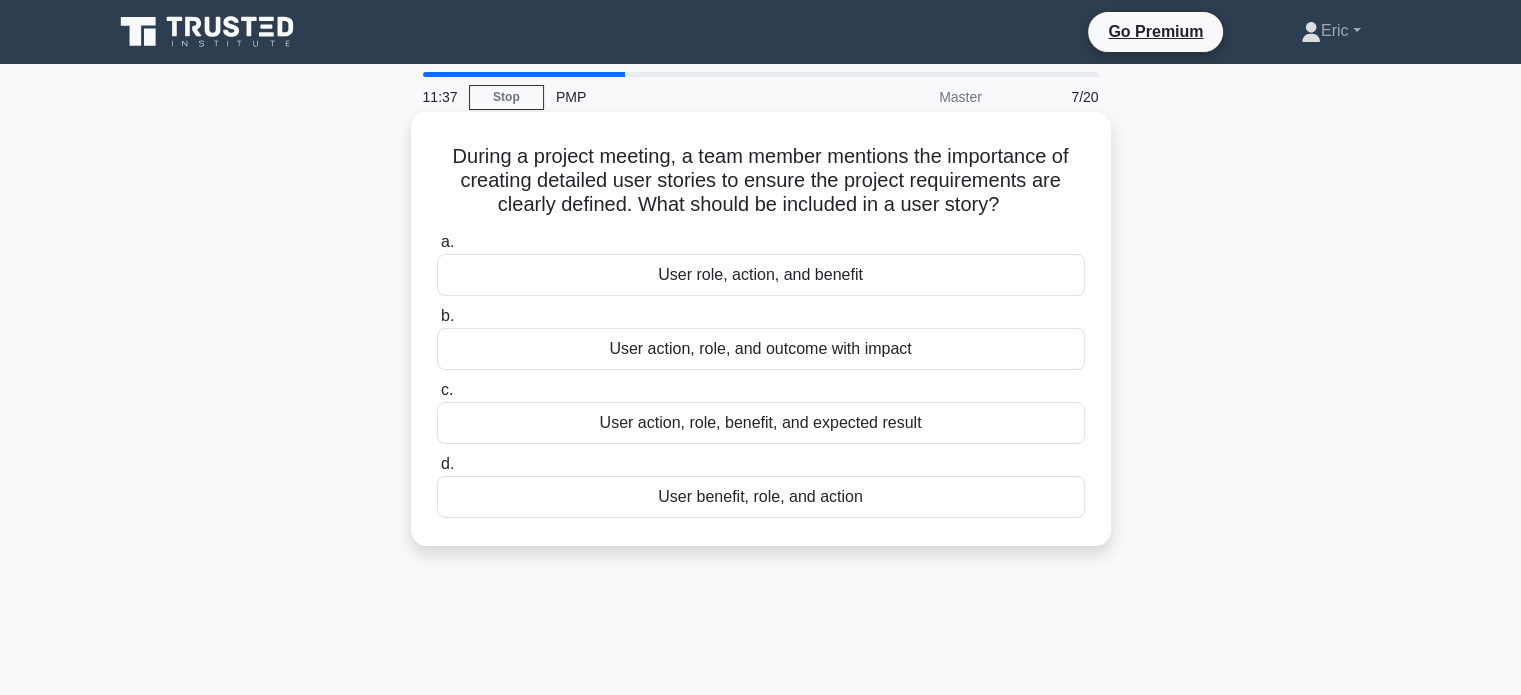 click on "User action, role, benefit, and expected result" at bounding box center [761, 423] 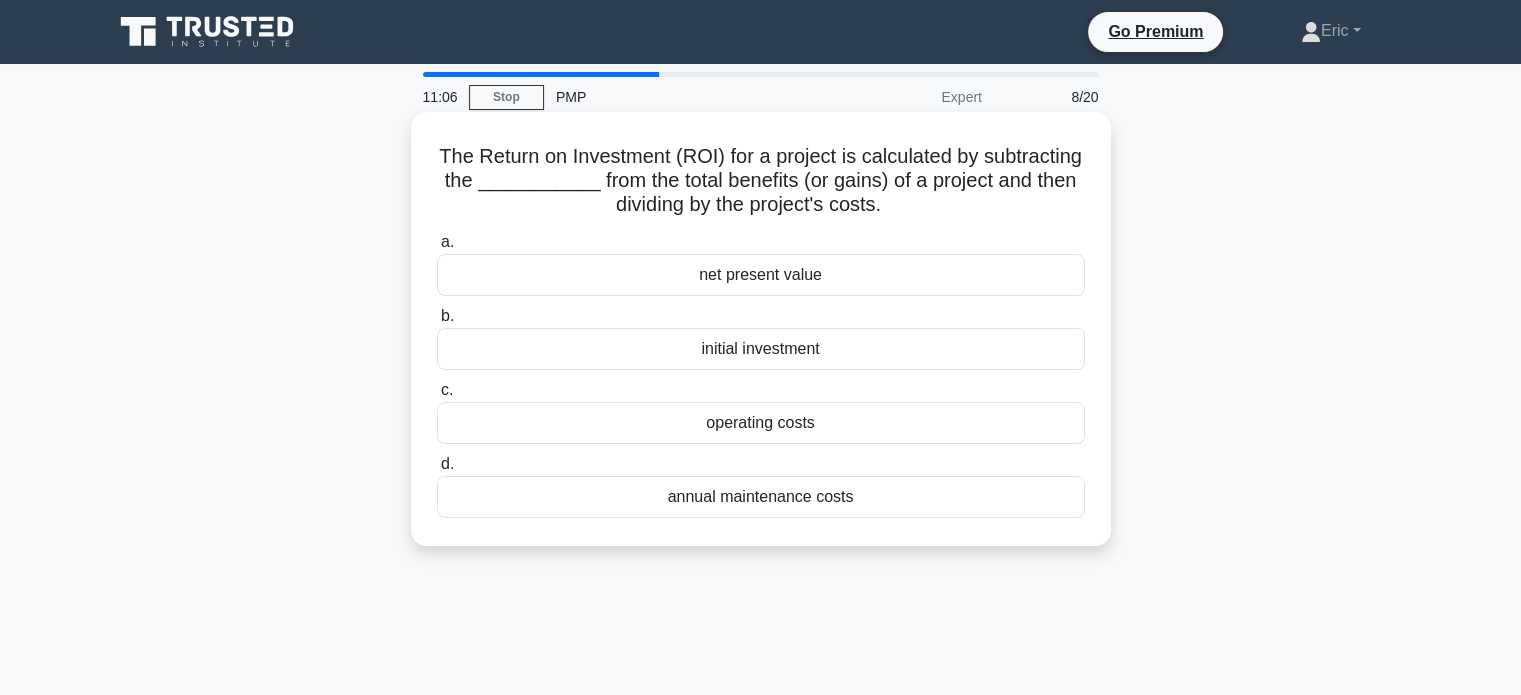 click on "net present value" at bounding box center (761, 275) 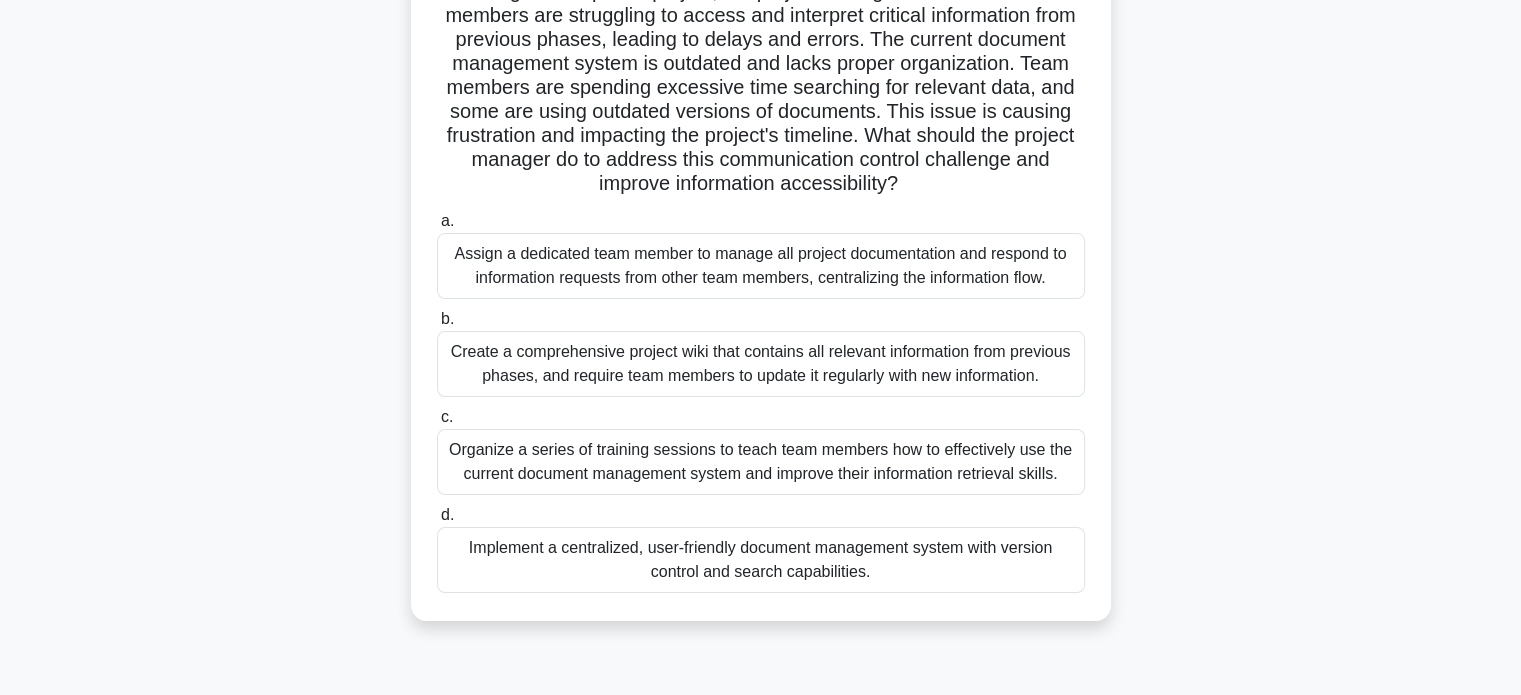 scroll, scrollTop: 200, scrollLeft: 0, axis: vertical 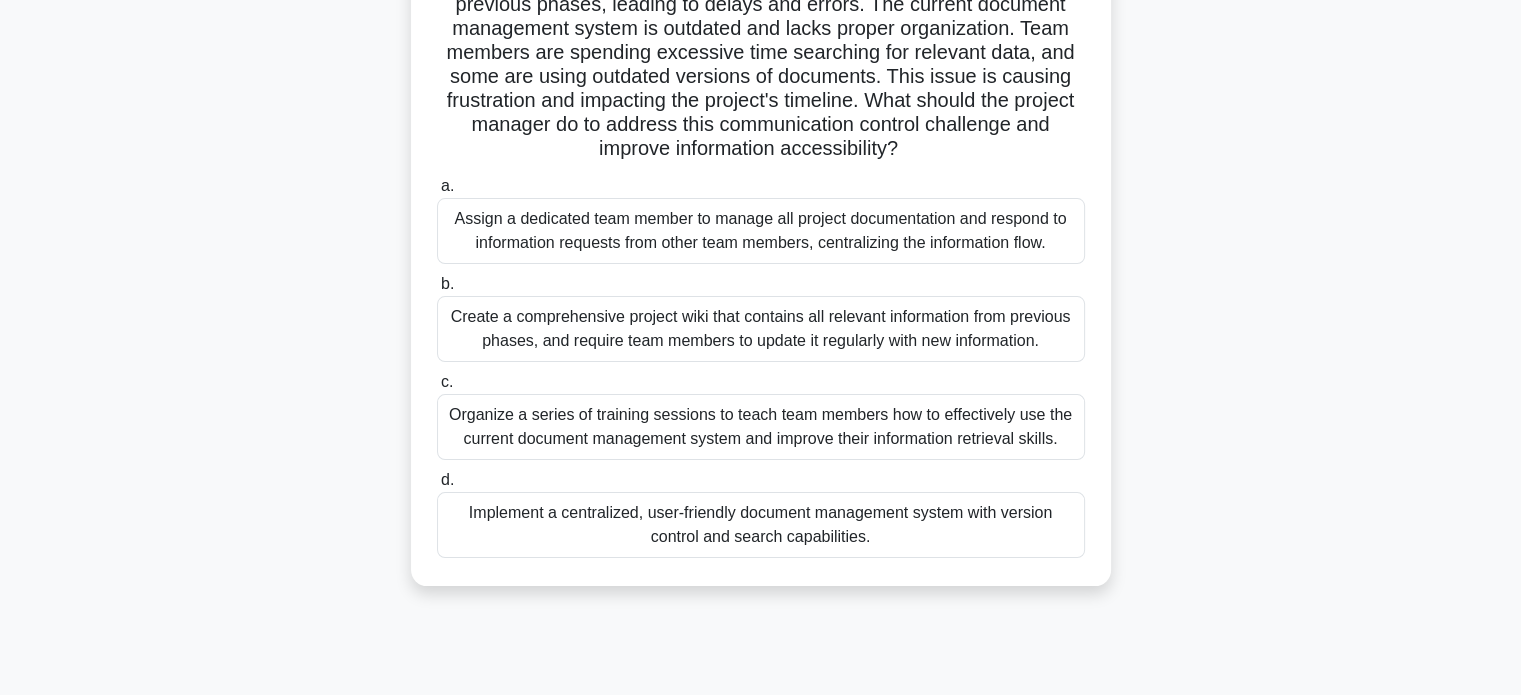 click on "Assign a dedicated team member to manage all project documentation and respond to information requests from other team members, centralizing the information flow." at bounding box center (761, 231) 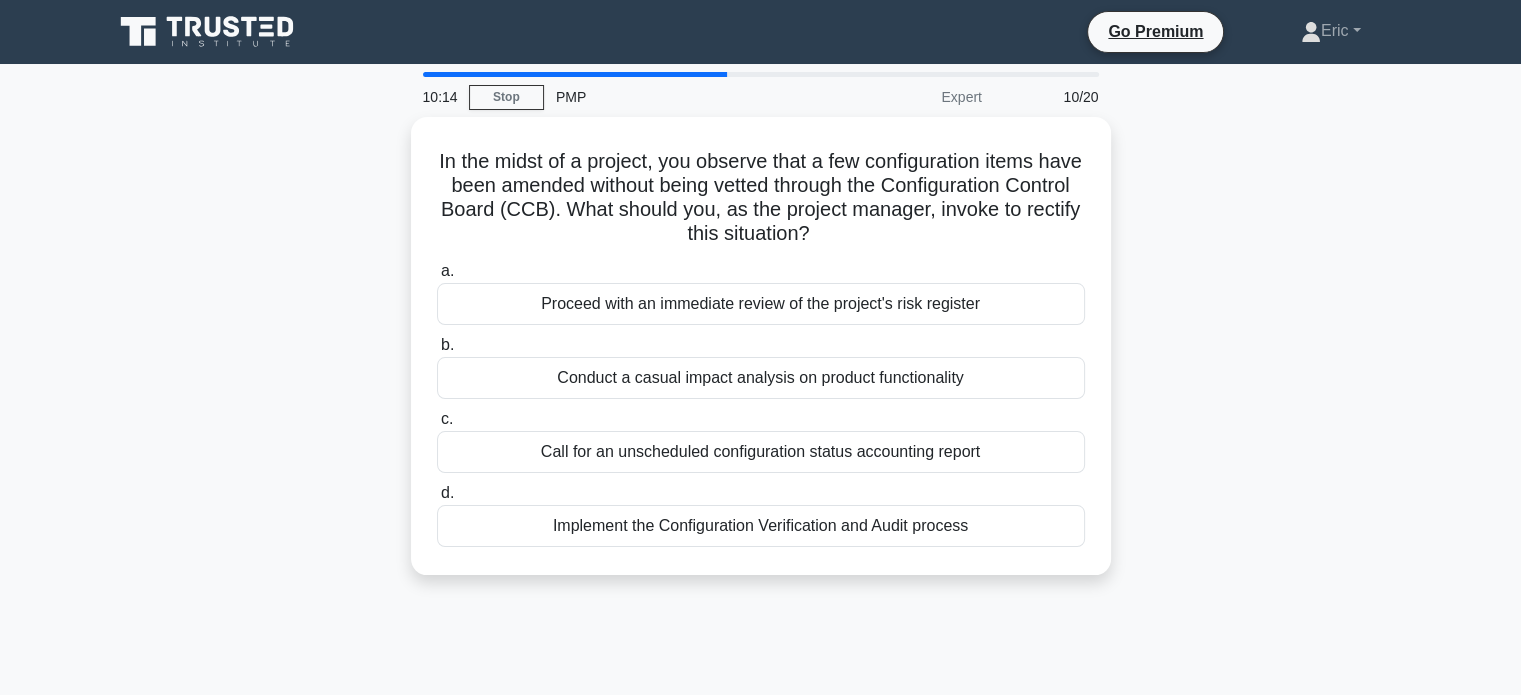 scroll, scrollTop: 0, scrollLeft: 0, axis: both 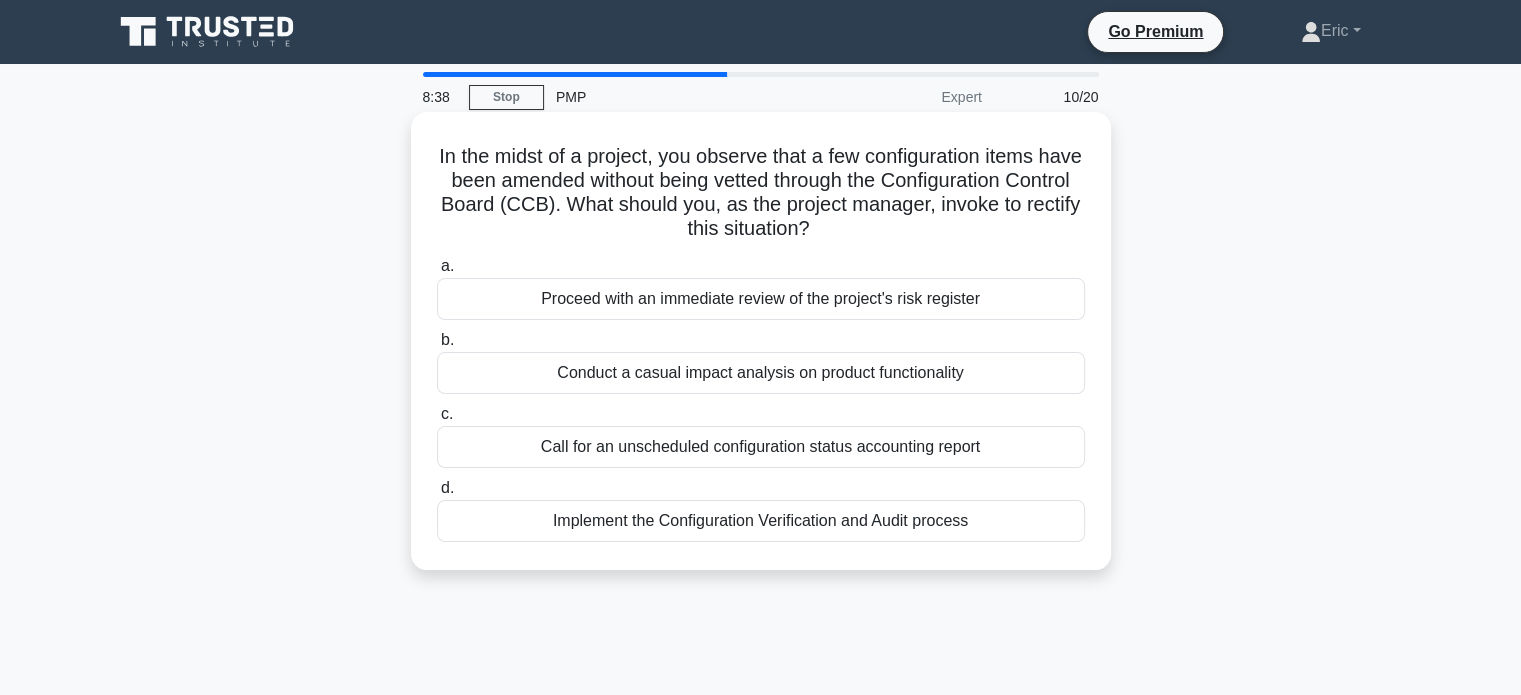 click on "Implement the Configuration Verification and Audit process" at bounding box center (761, 521) 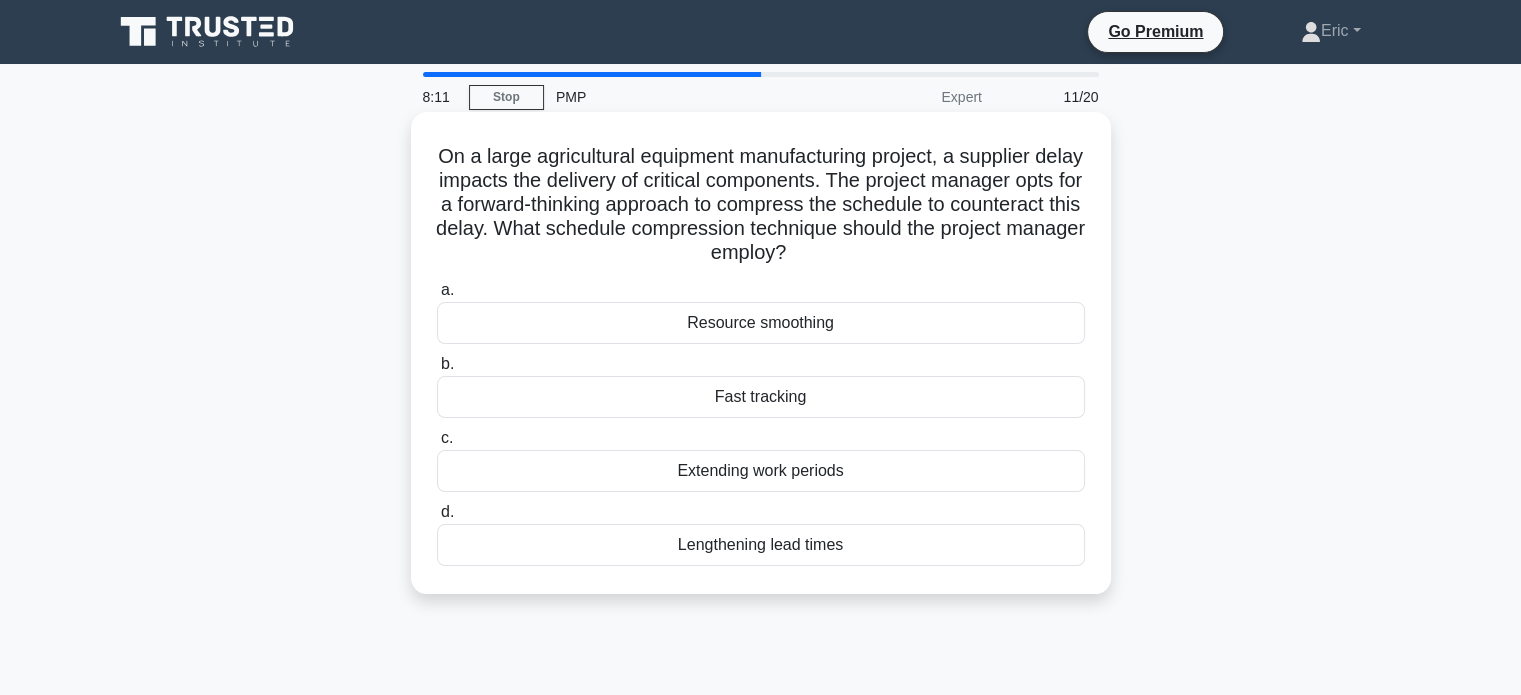 click on "Fast tracking" at bounding box center (761, 397) 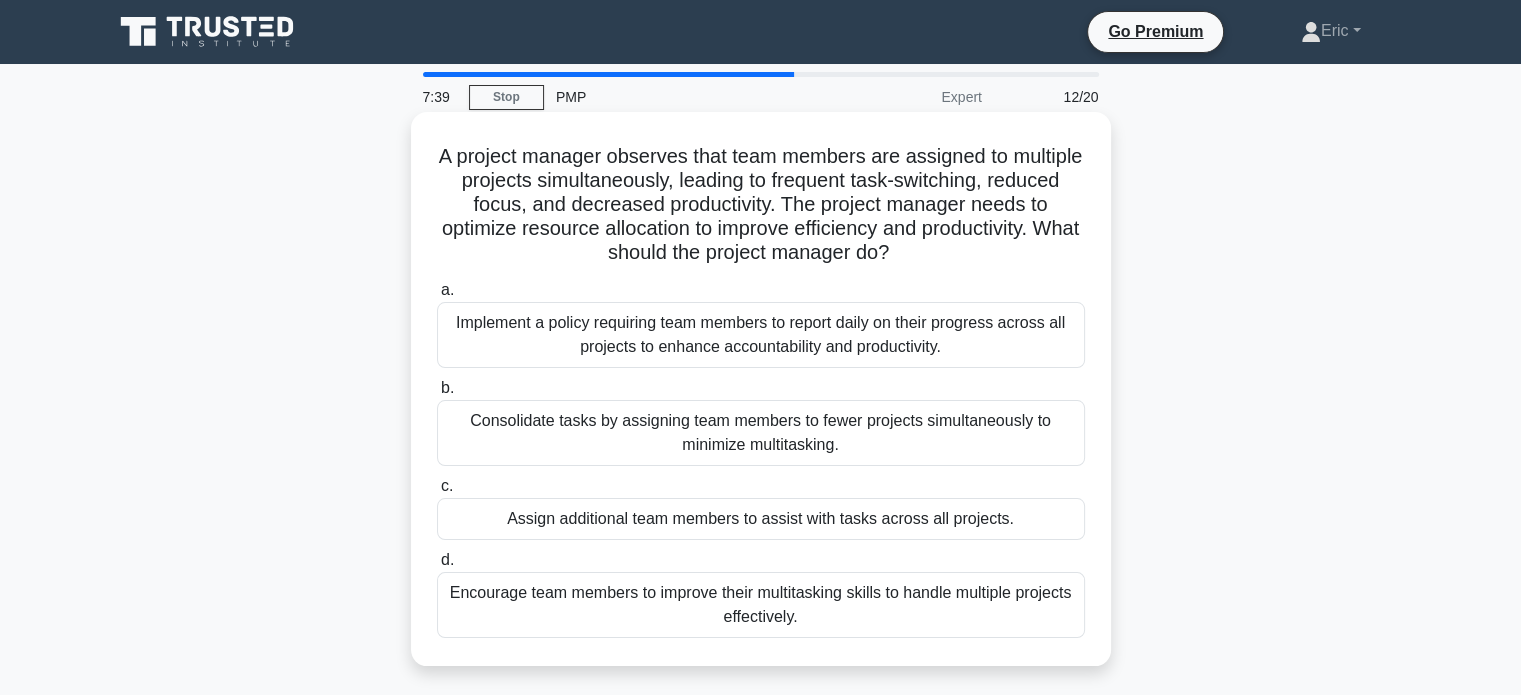 click on "Consolidate tasks by assigning team members to fewer projects simultaneously to minimize multitasking." at bounding box center (761, 433) 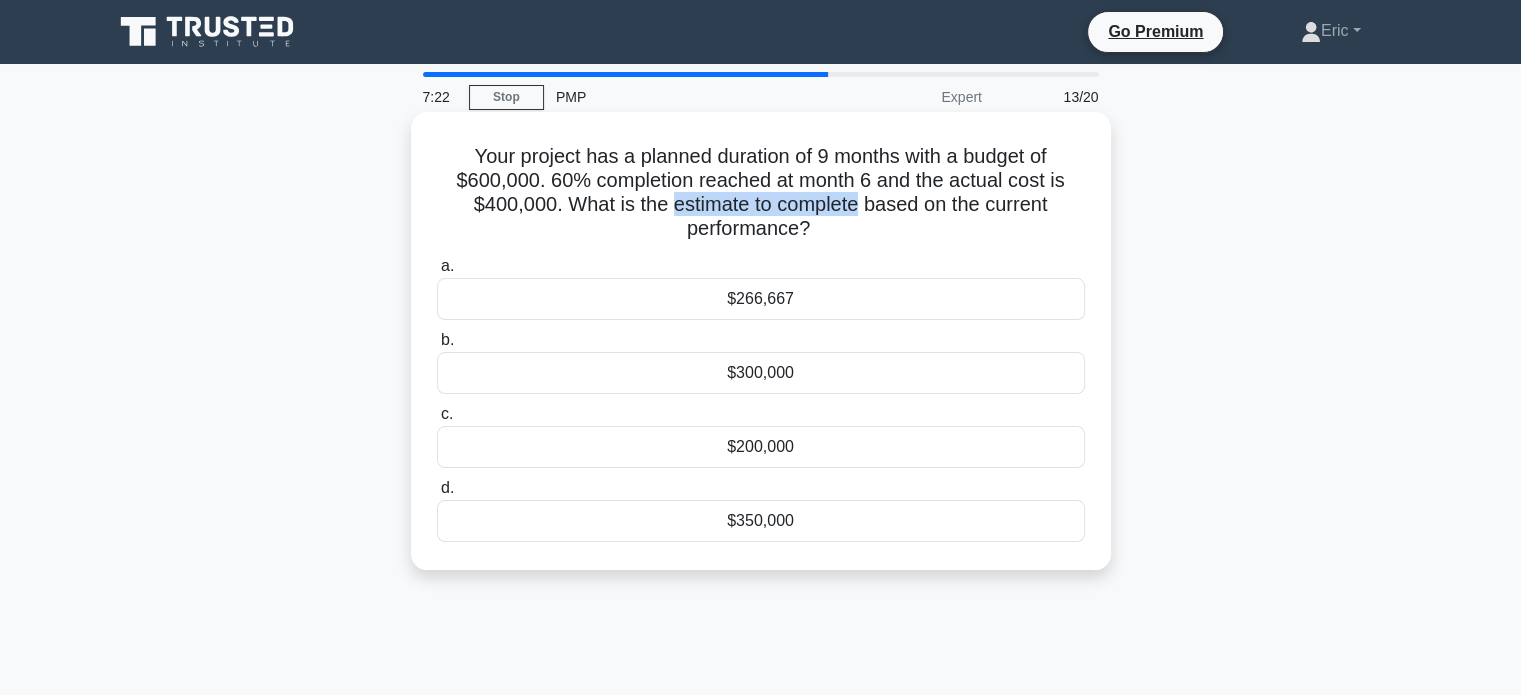 drag, startPoint x: 669, startPoint y: 206, endPoint x: 861, endPoint y: 207, distance: 192.00261 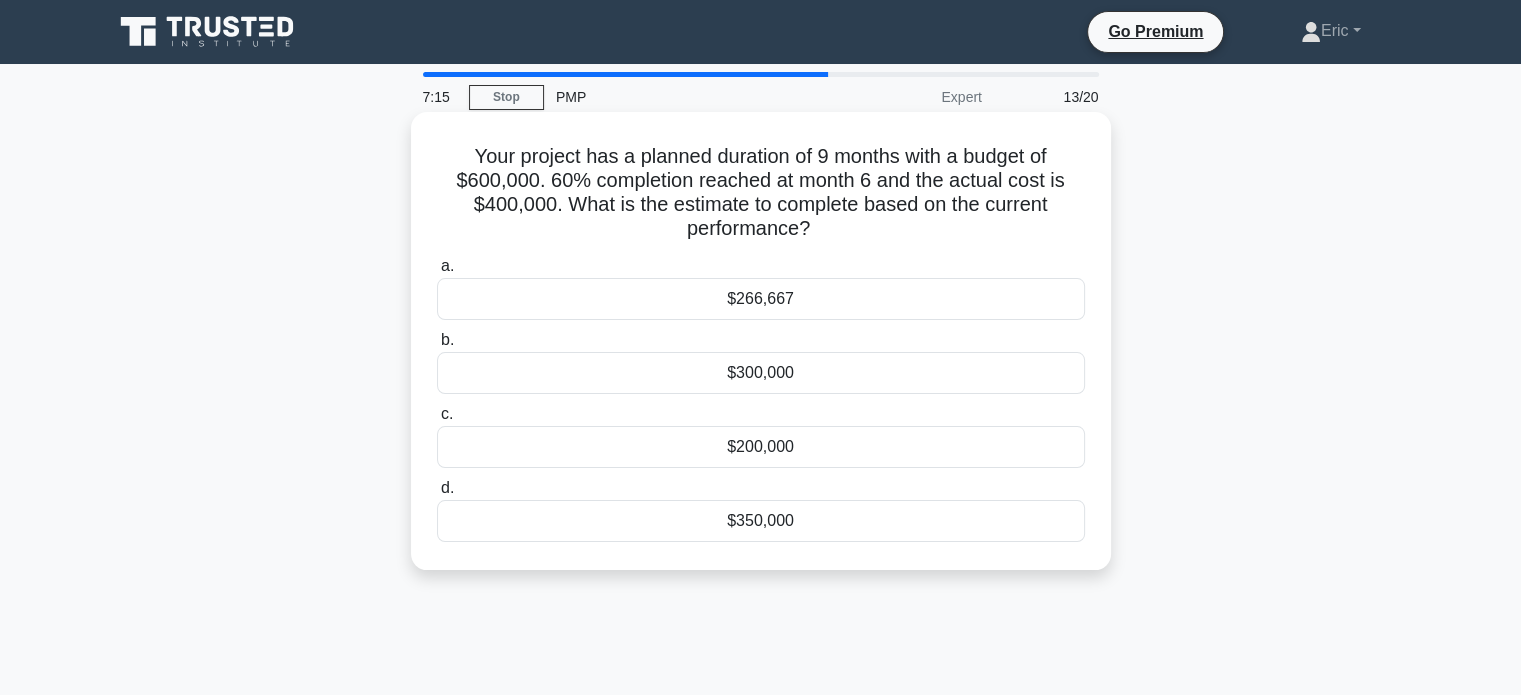 click on "Your project has a planned duration of 9 months with a budget of $600,000. 60% completion reached at month 6 and the actual cost is $400,000. What is the estimate to complete based on the current performance?
.spinner_0XTQ{transform-origin:center;animation:spinner_y6GP .75s linear infinite}@keyframes spinner_y6GP{100%{transform:rotate(360deg)}}" at bounding box center [761, 193] 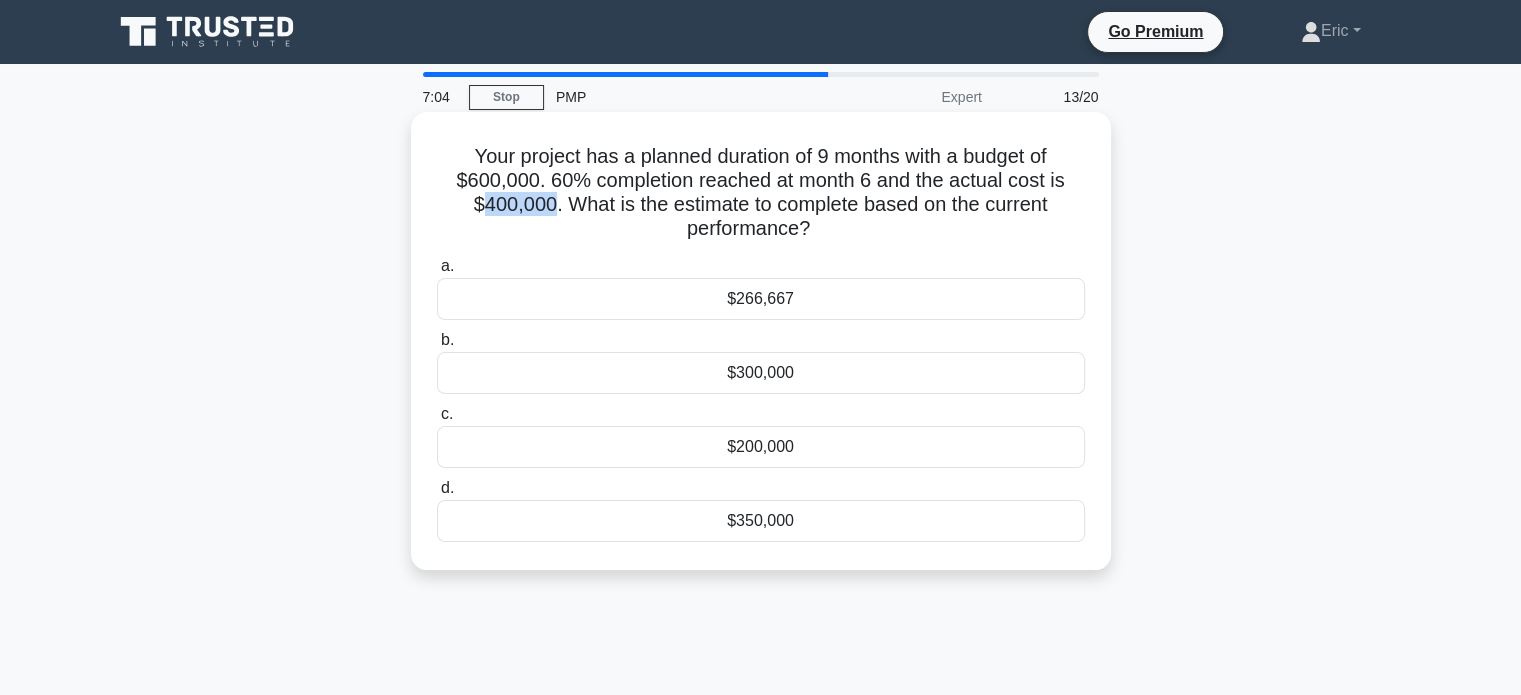 drag, startPoint x: 550, startPoint y: 207, endPoint x: 476, endPoint y: 209, distance: 74.02702 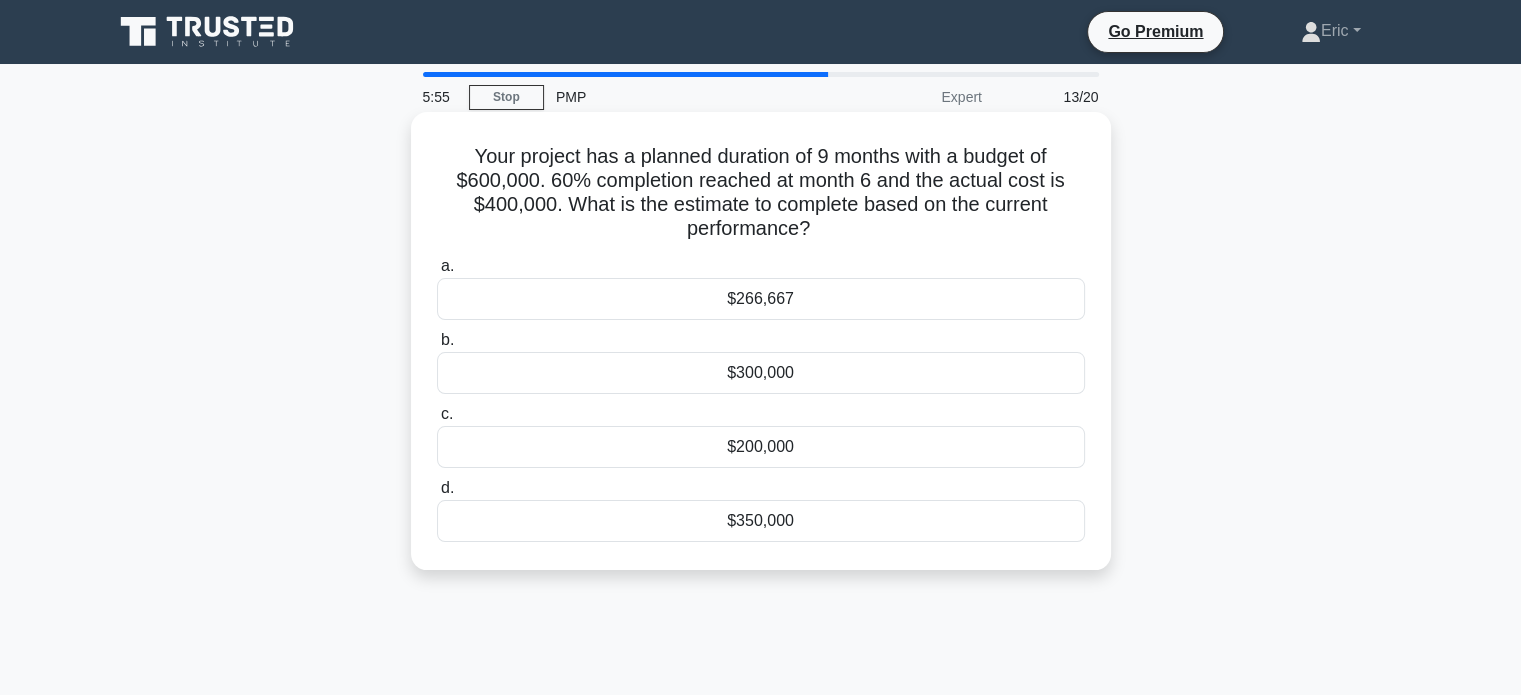 click on "$200,000" at bounding box center (761, 447) 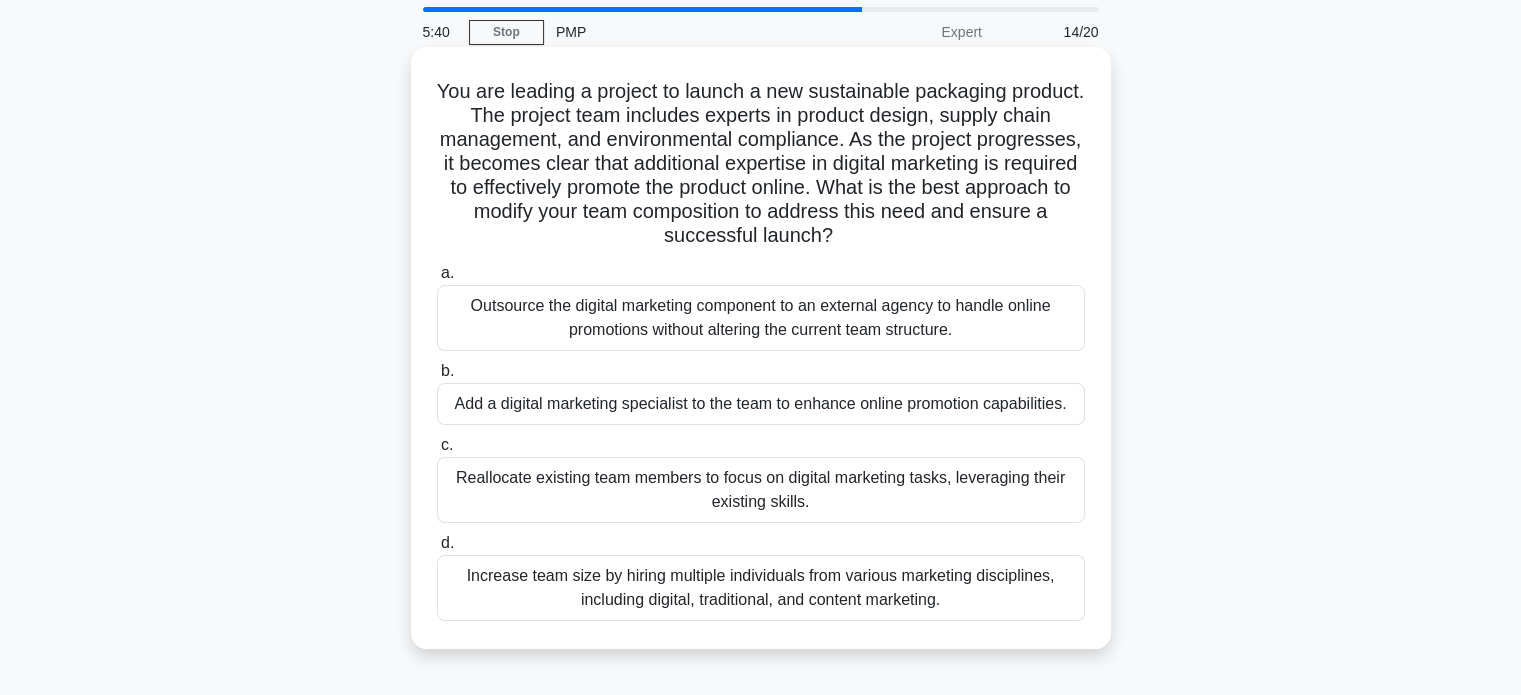 scroll, scrollTop: 100, scrollLeft: 0, axis: vertical 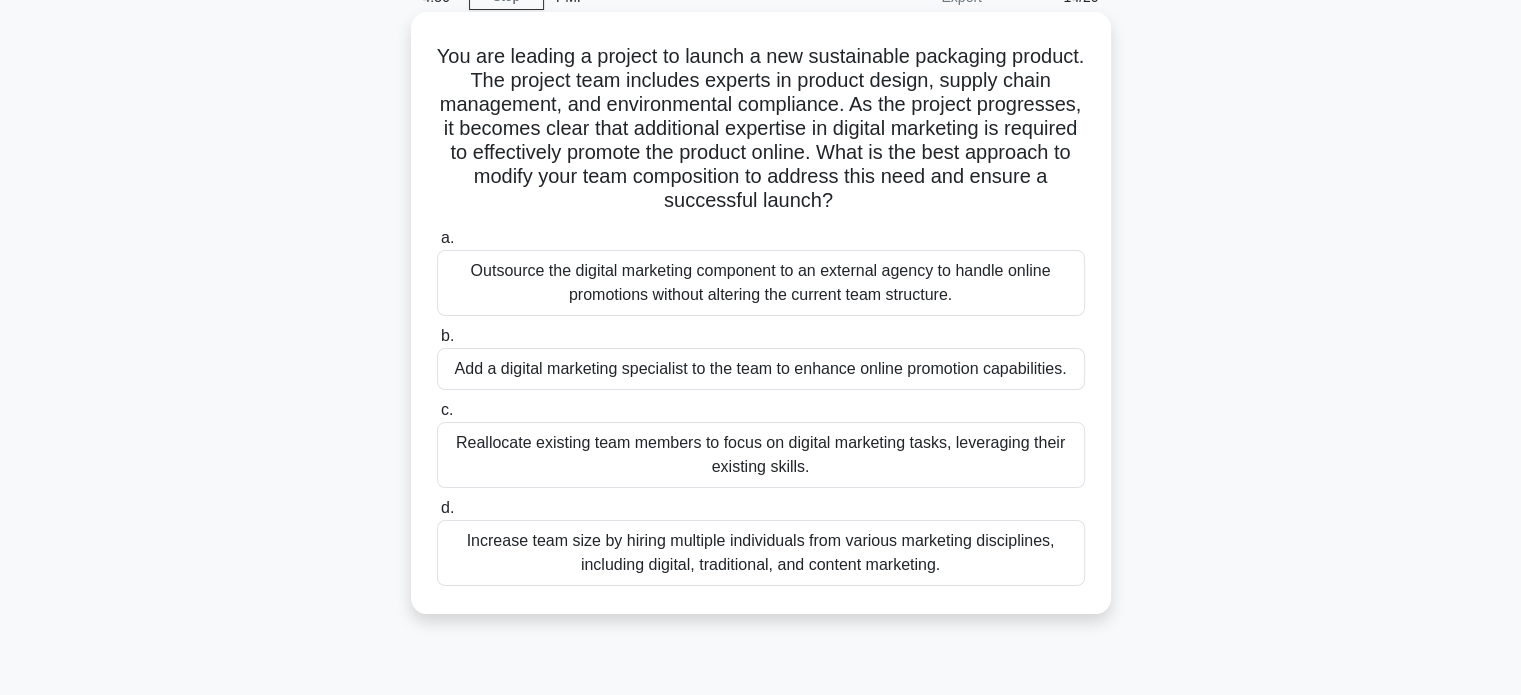 click on "Increase team size by hiring multiple individuals from various marketing disciplines, including digital, traditional, and content marketing." at bounding box center (761, 553) 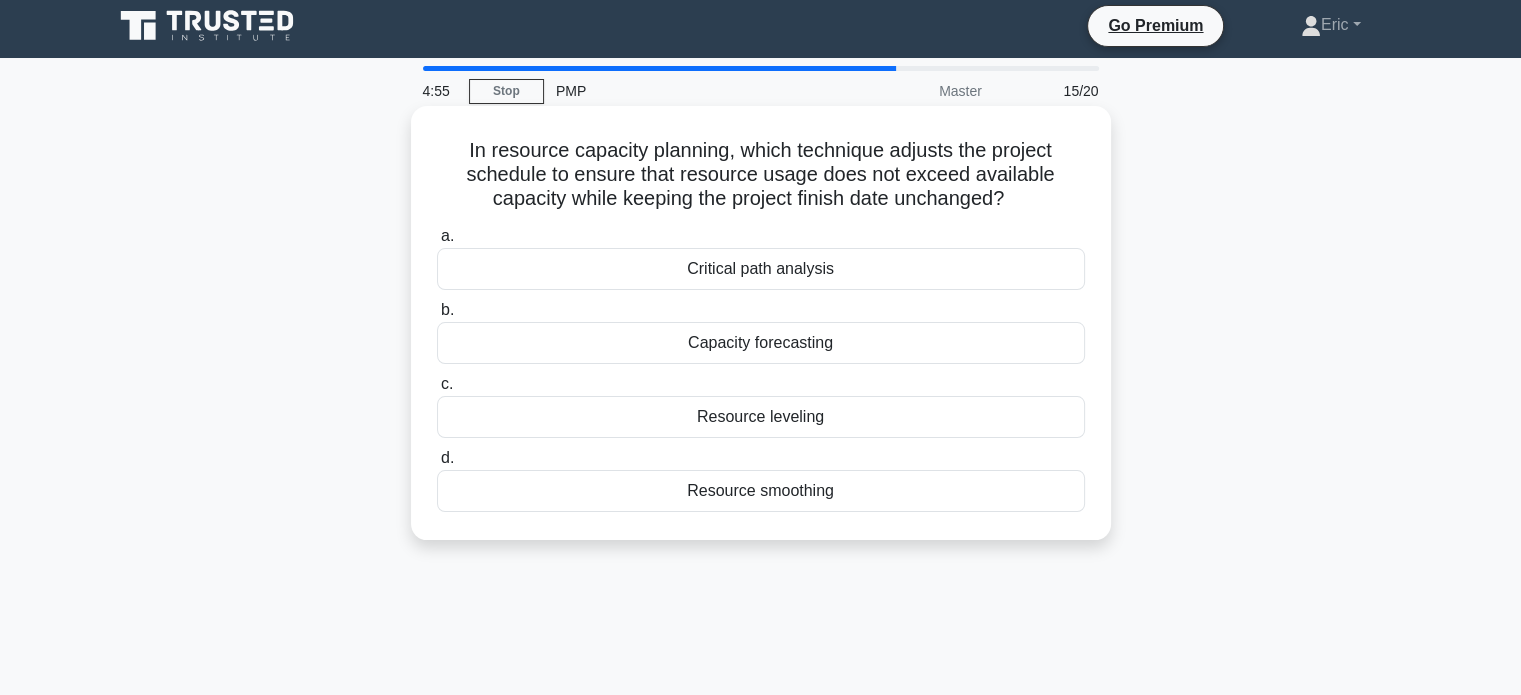 scroll, scrollTop: 0, scrollLeft: 0, axis: both 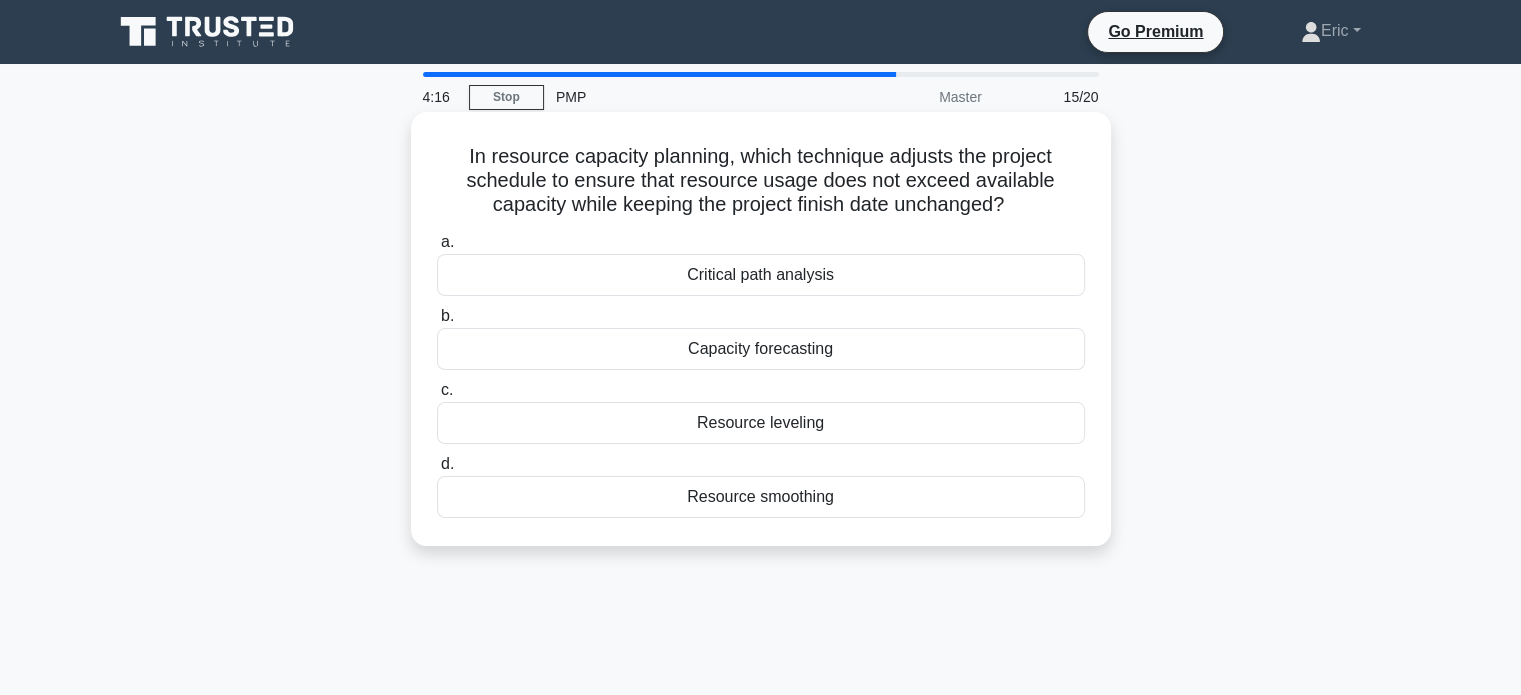 click on "Resource leveling" at bounding box center (761, 423) 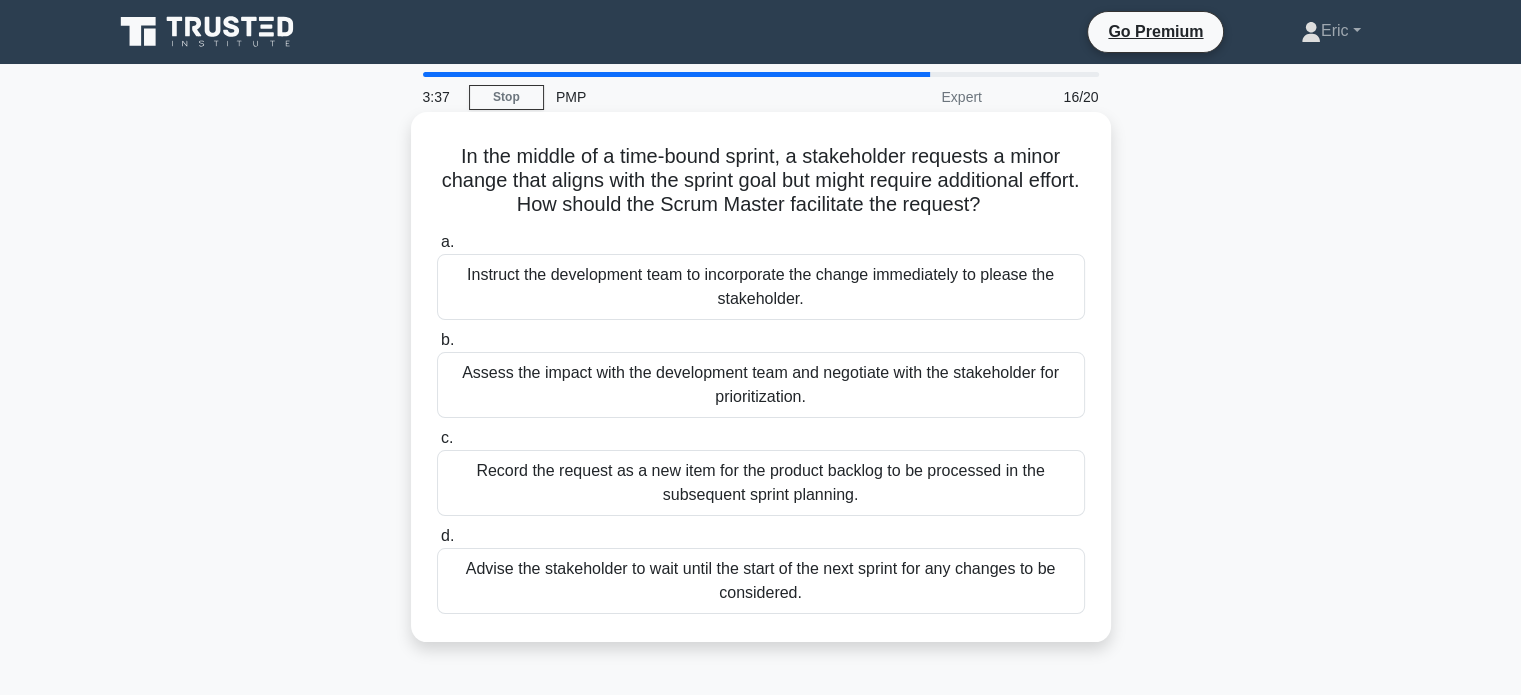 click on "Assess the impact with the development team and negotiate with the stakeholder for prioritization." at bounding box center (761, 385) 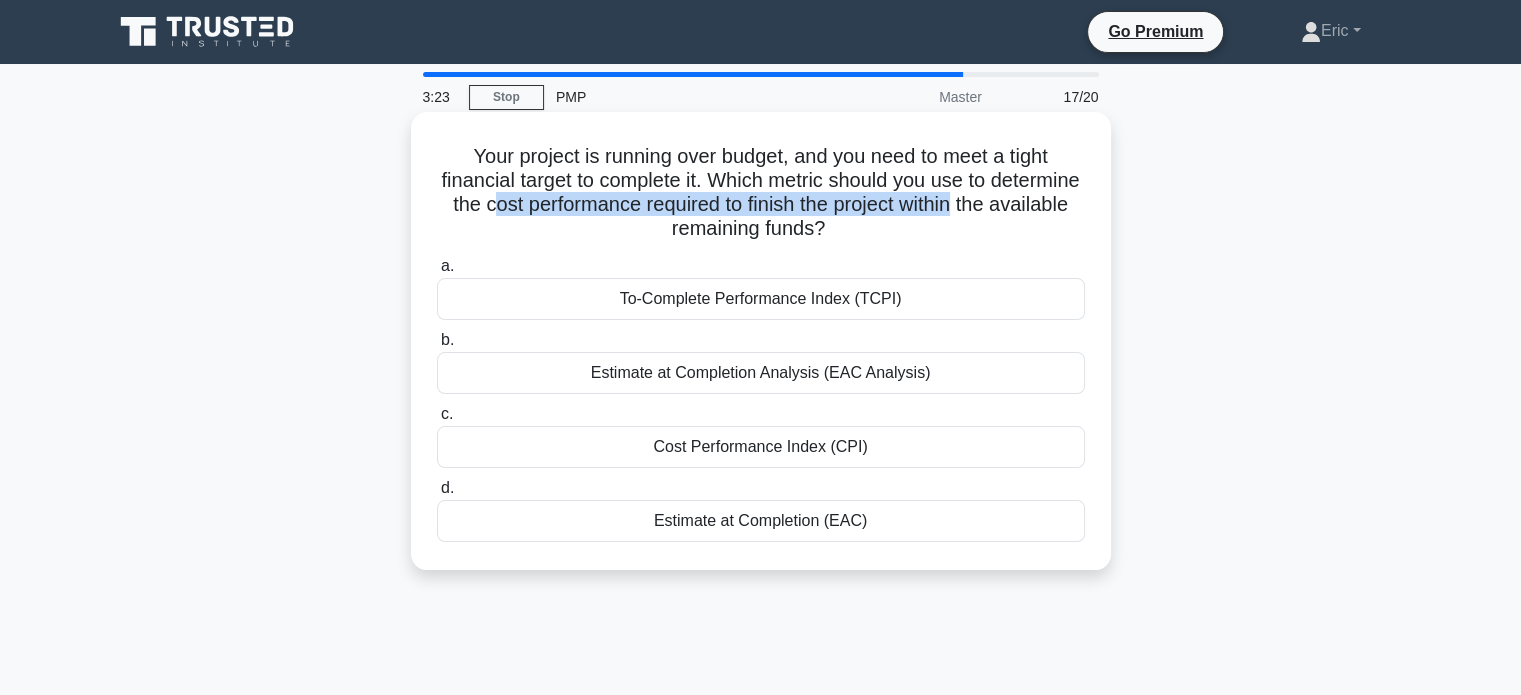 drag, startPoint x: 591, startPoint y: 207, endPoint x: 1076, endPoint y: 211, distance: 485.01648 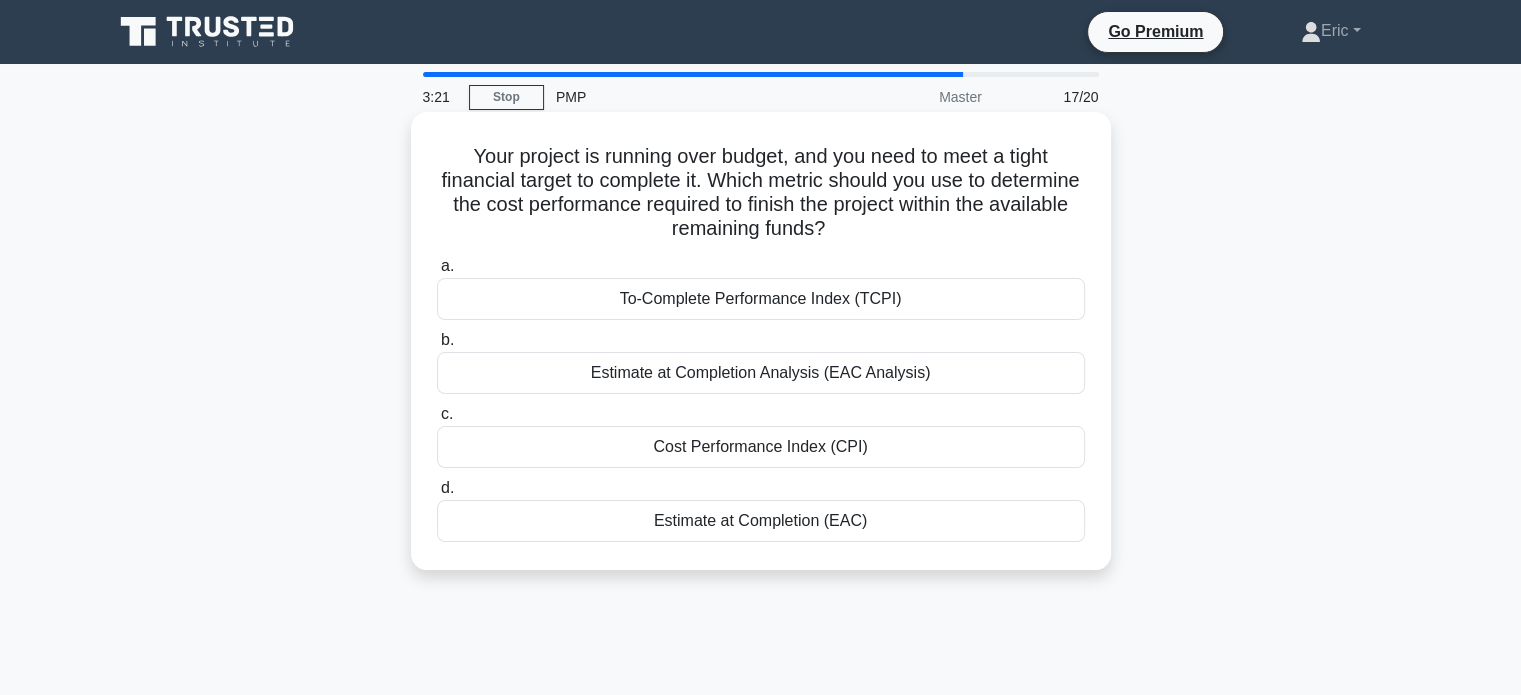 click on "Your project is running over budget, and you need to meet a tight financial target to complete it. Which metric should you use to determine the cost performance required to finish the project within the available remaining funds?
.spinner_0XTQ{transform-origin:center;animation:spinner_y6GP .75s linear infinite}@keyframes spinner_y6GP{100%{transform:rotate(360deg)}}" at bounding box center [761, 193] 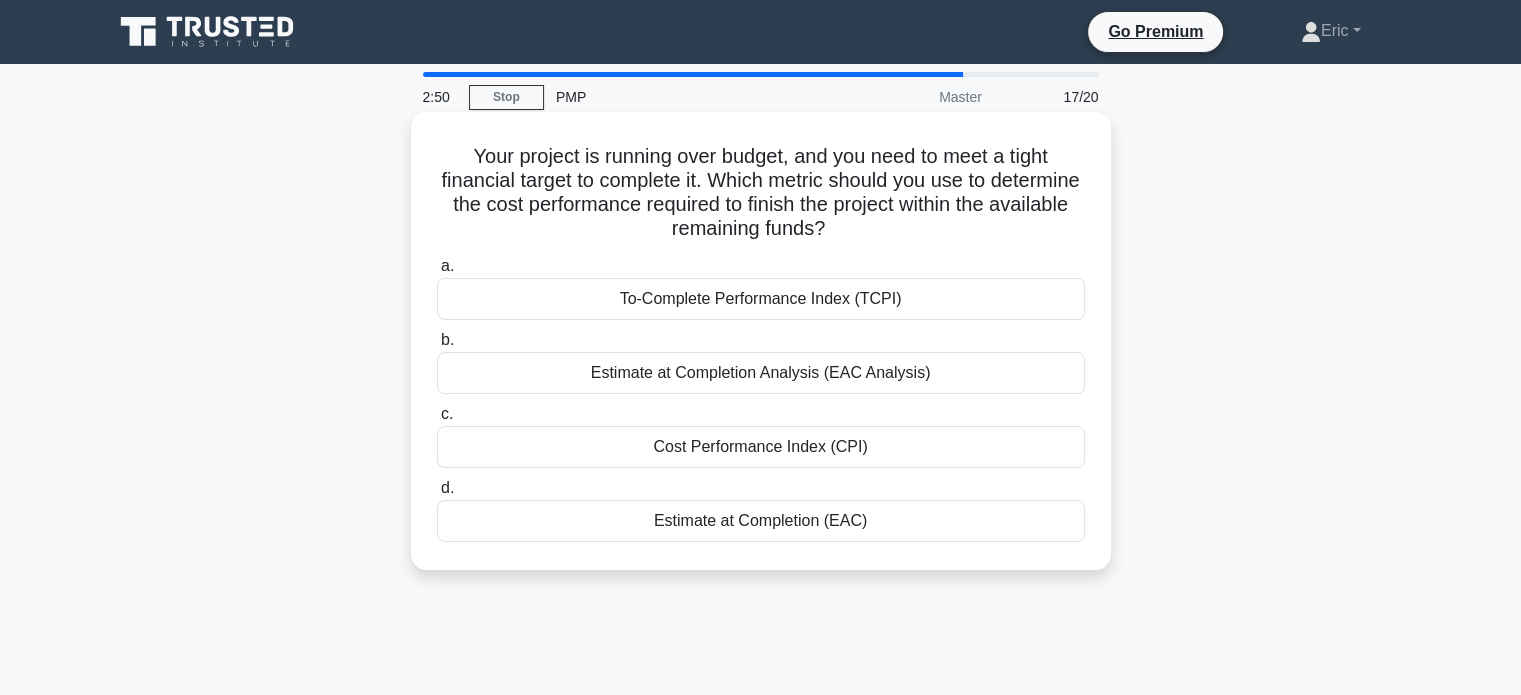click on "To-Complete Performance Index (TCPI)" at bounding box center [761, 299] 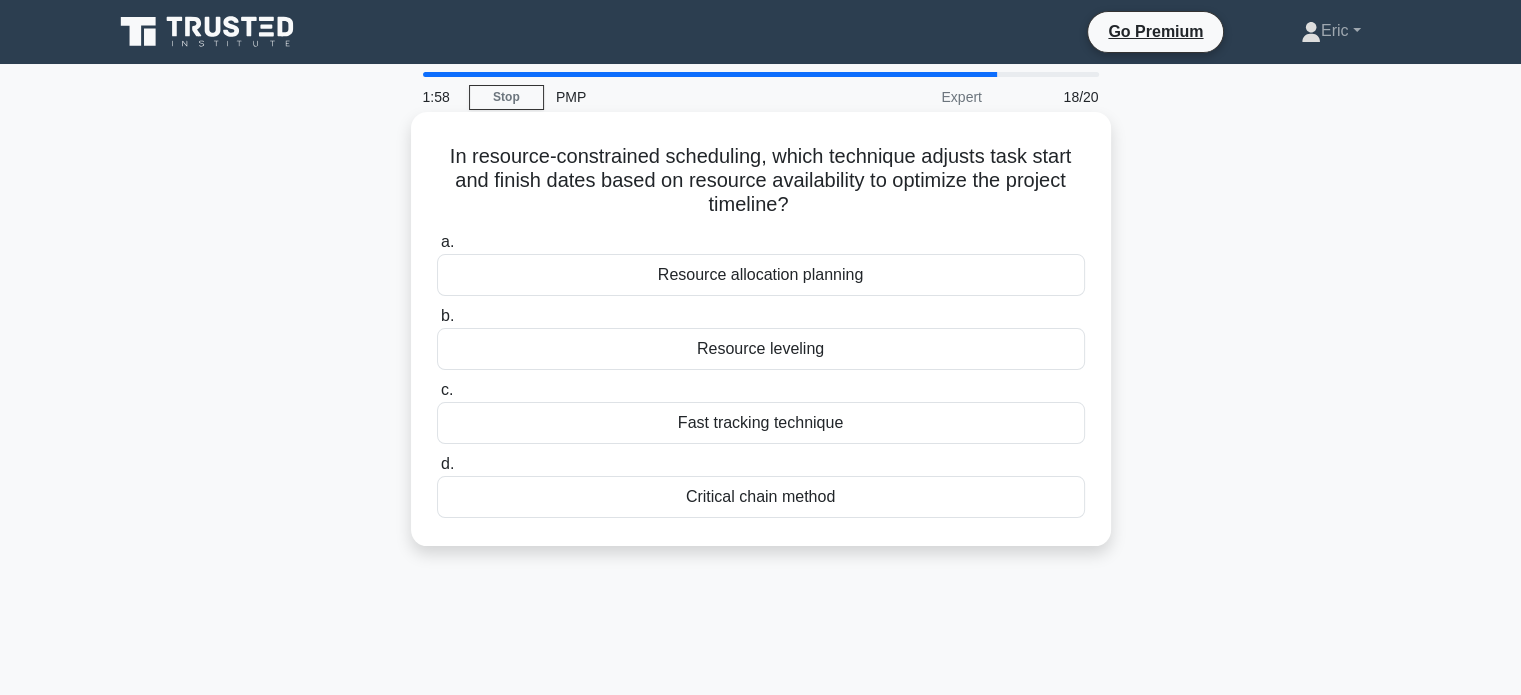 click on "Fast tracking technique" at bounding box center [761, 423] 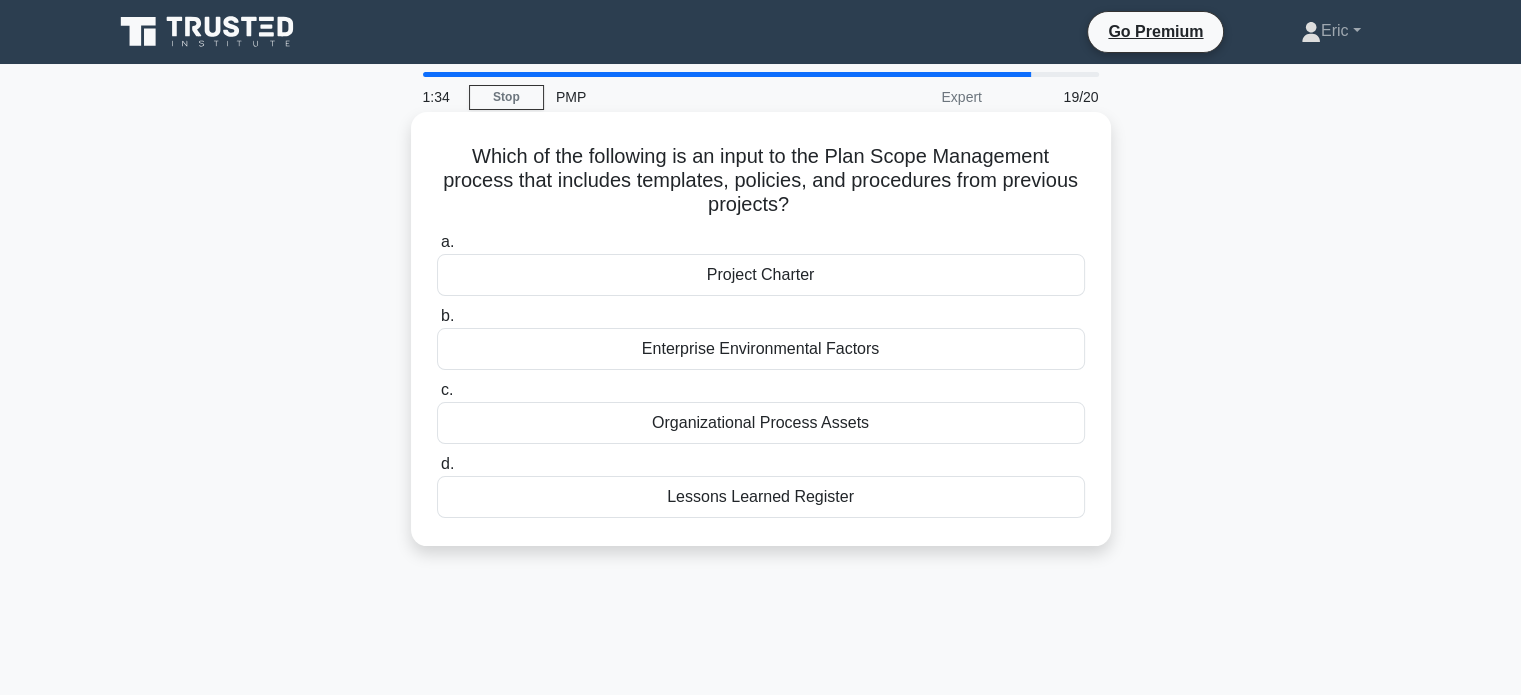 click on "Organizational Process Assets" at bounding box center [761, 423] 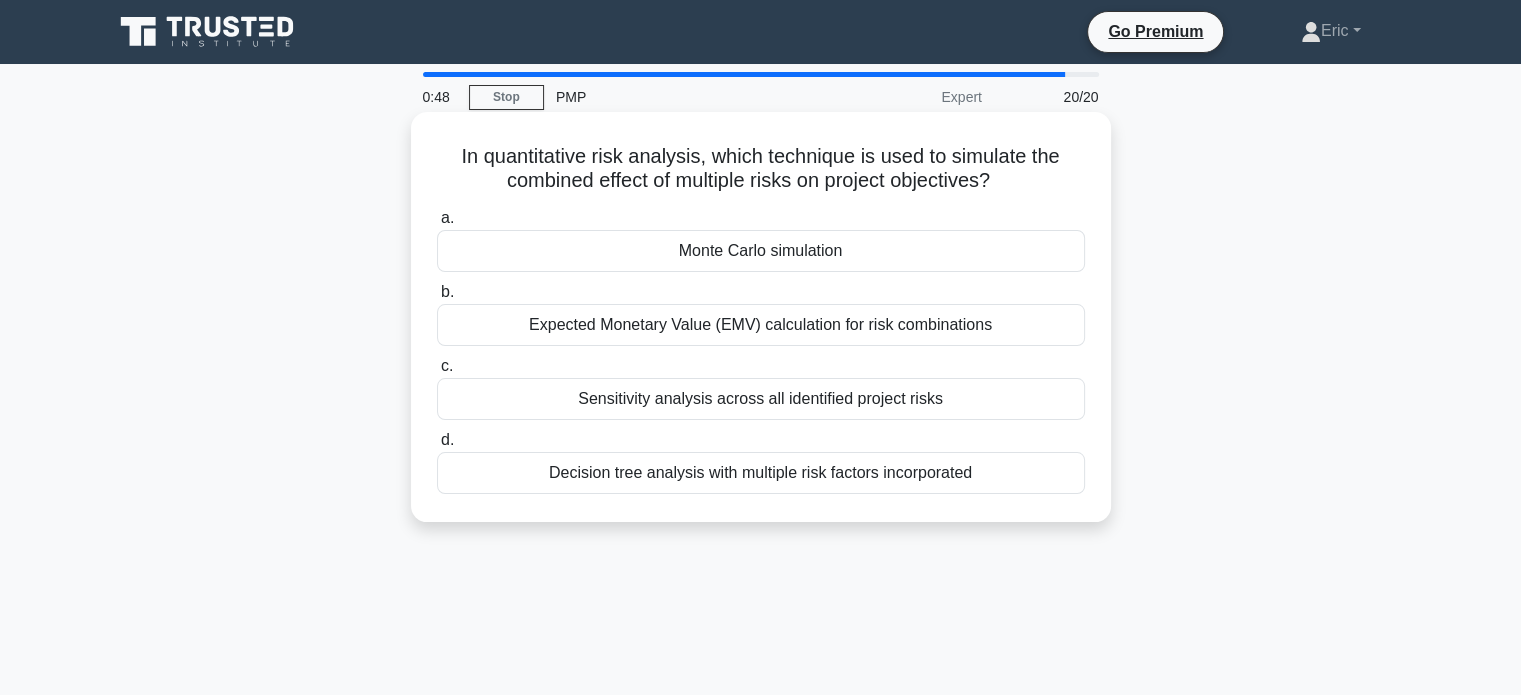 click on "Monte Carlo simulation" at bounding box center (761, 251) 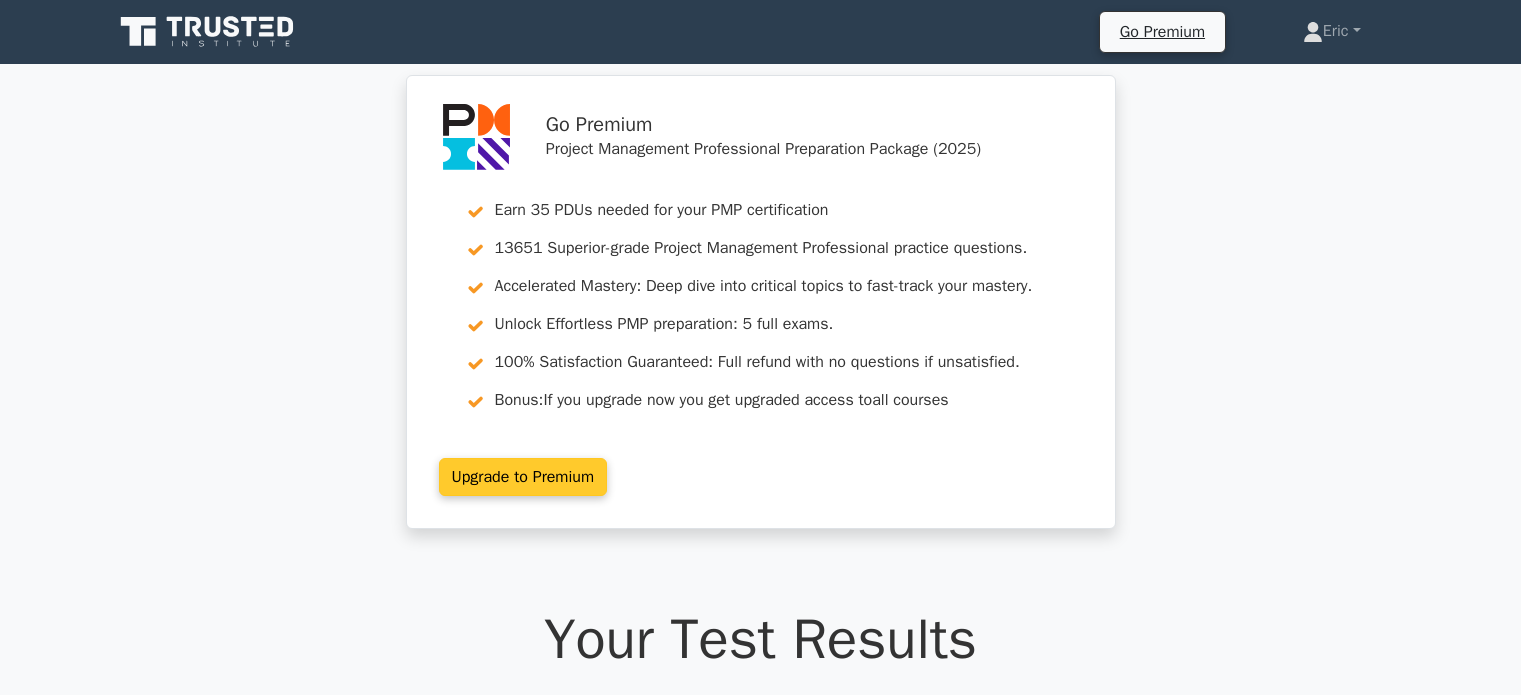 scroll, scrollTop: 0, scrollLeft: 0, axis: both 